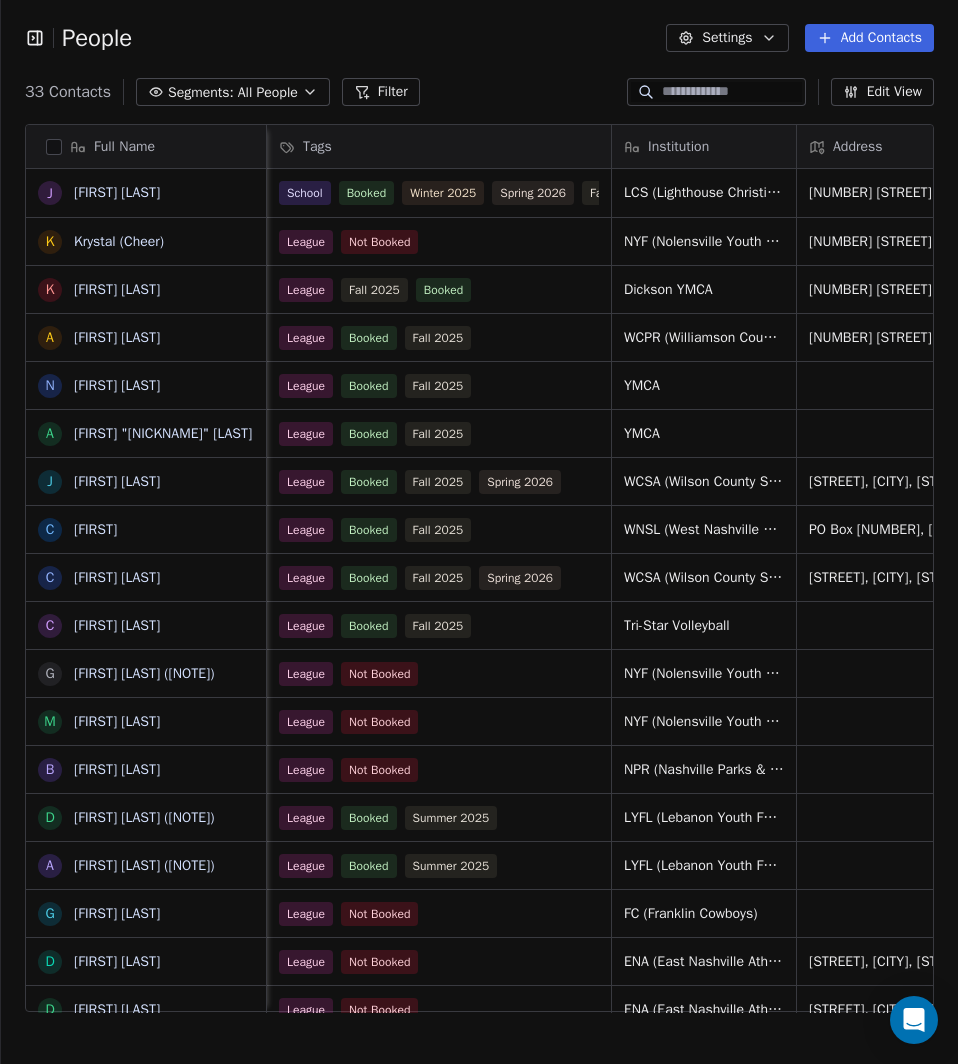 scroll, scrollTop: 0, scrollLeft: 0, axis: both 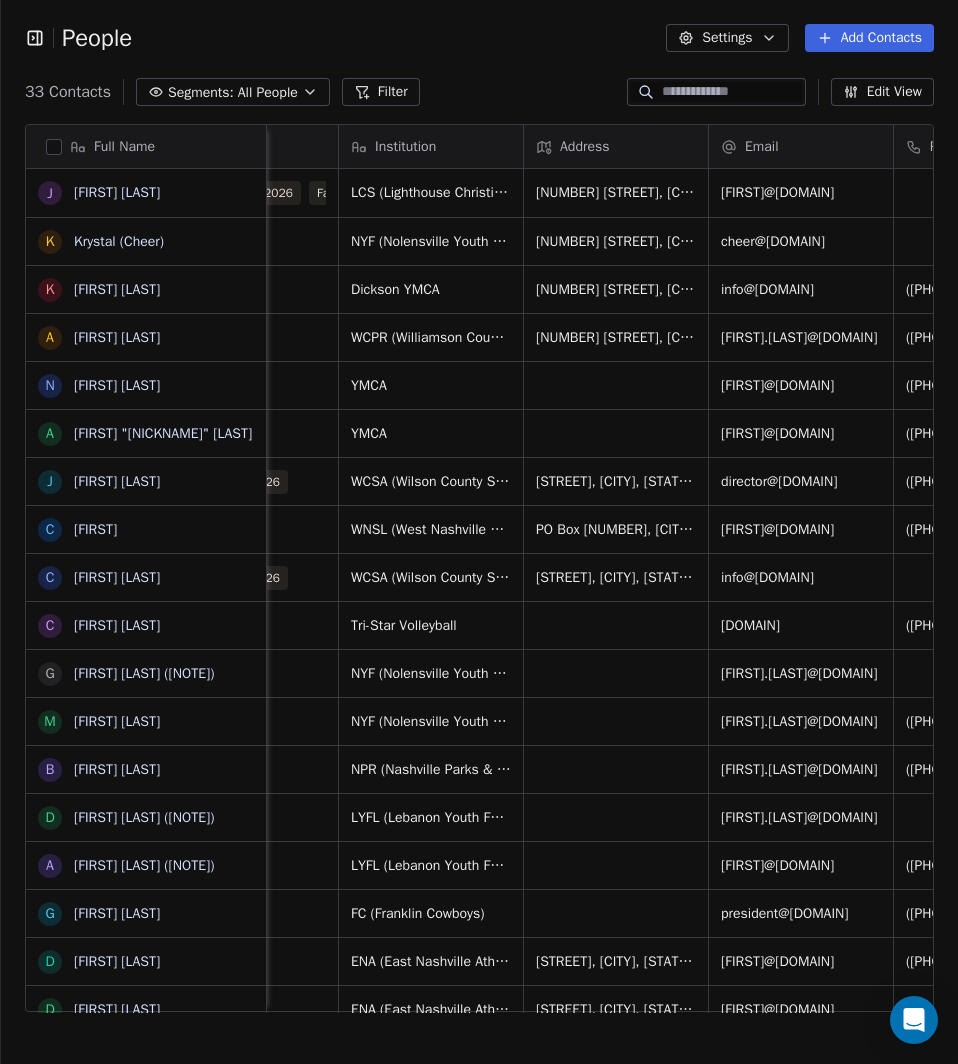 click on "People" at bounding box center (78, 38) 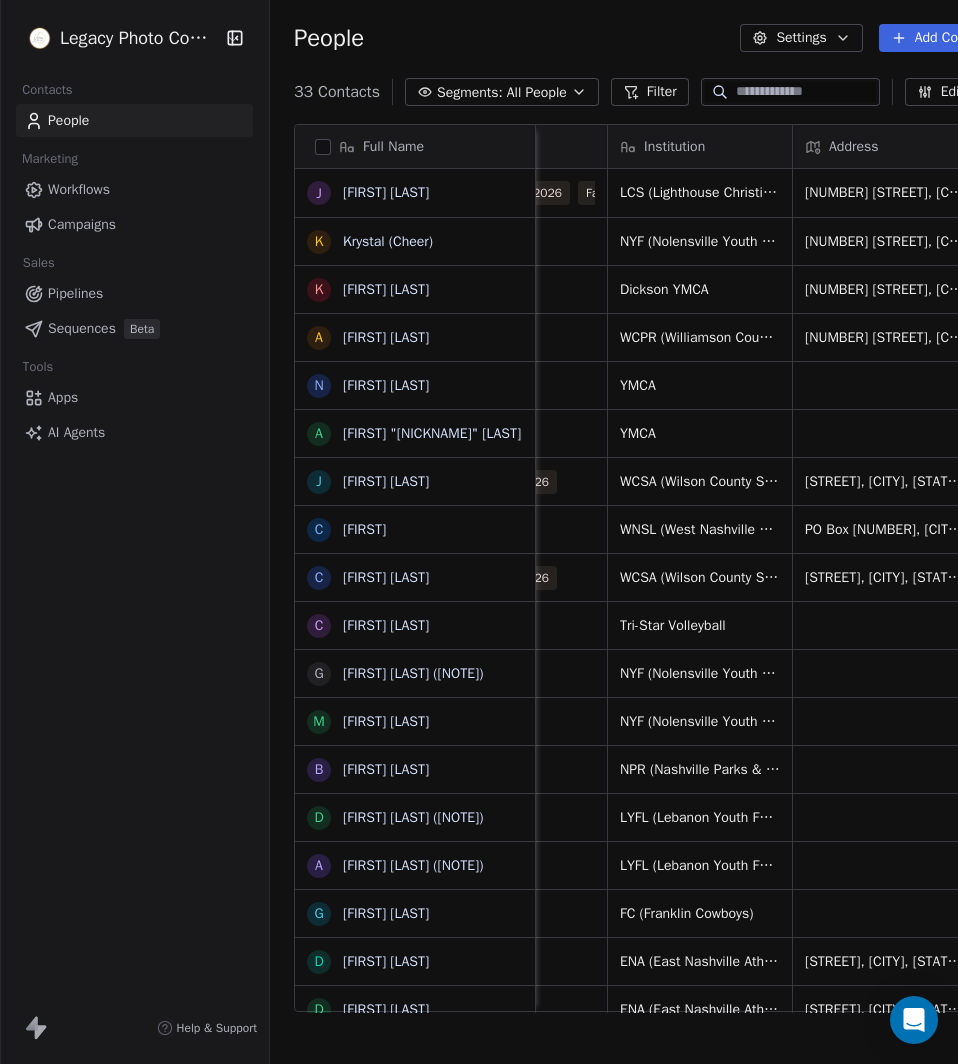 scroll, scrollTop: 922, scrollLeft: 795, axis: both 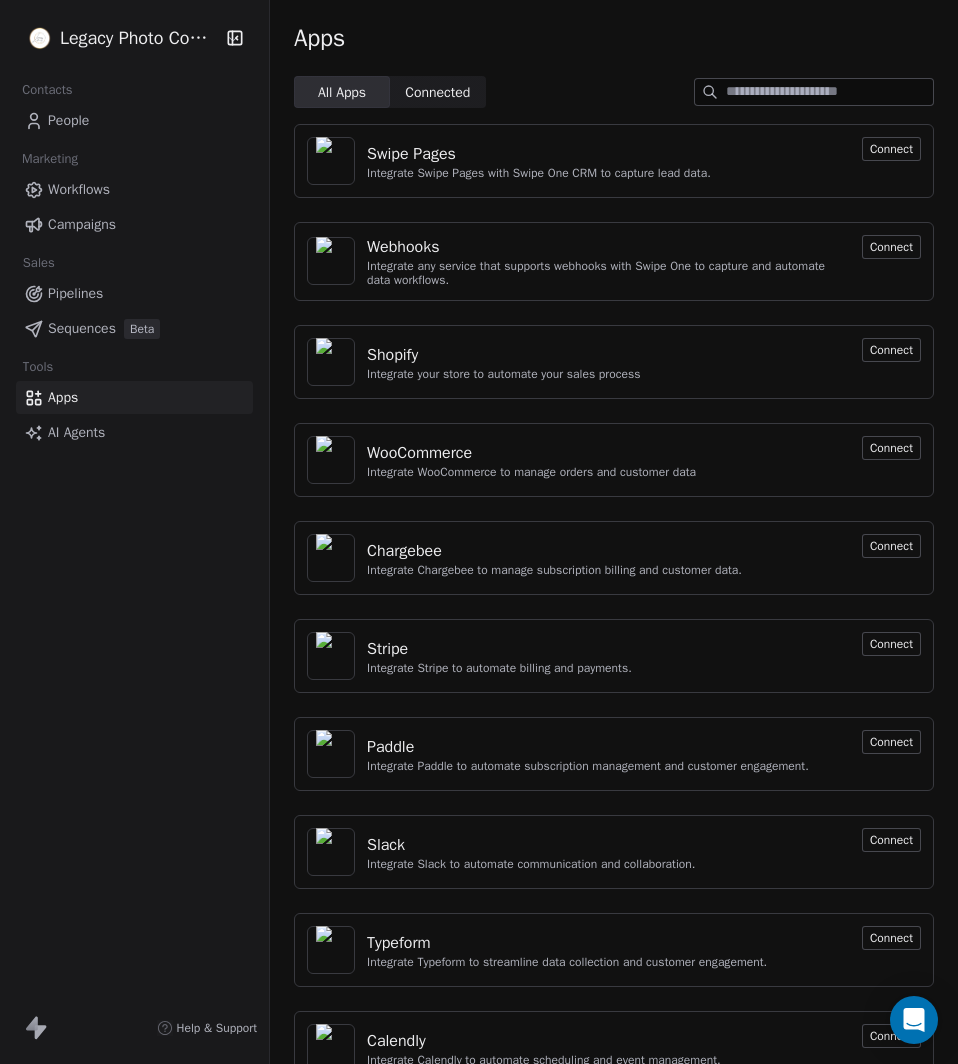 click at bounding box center [829, 92] 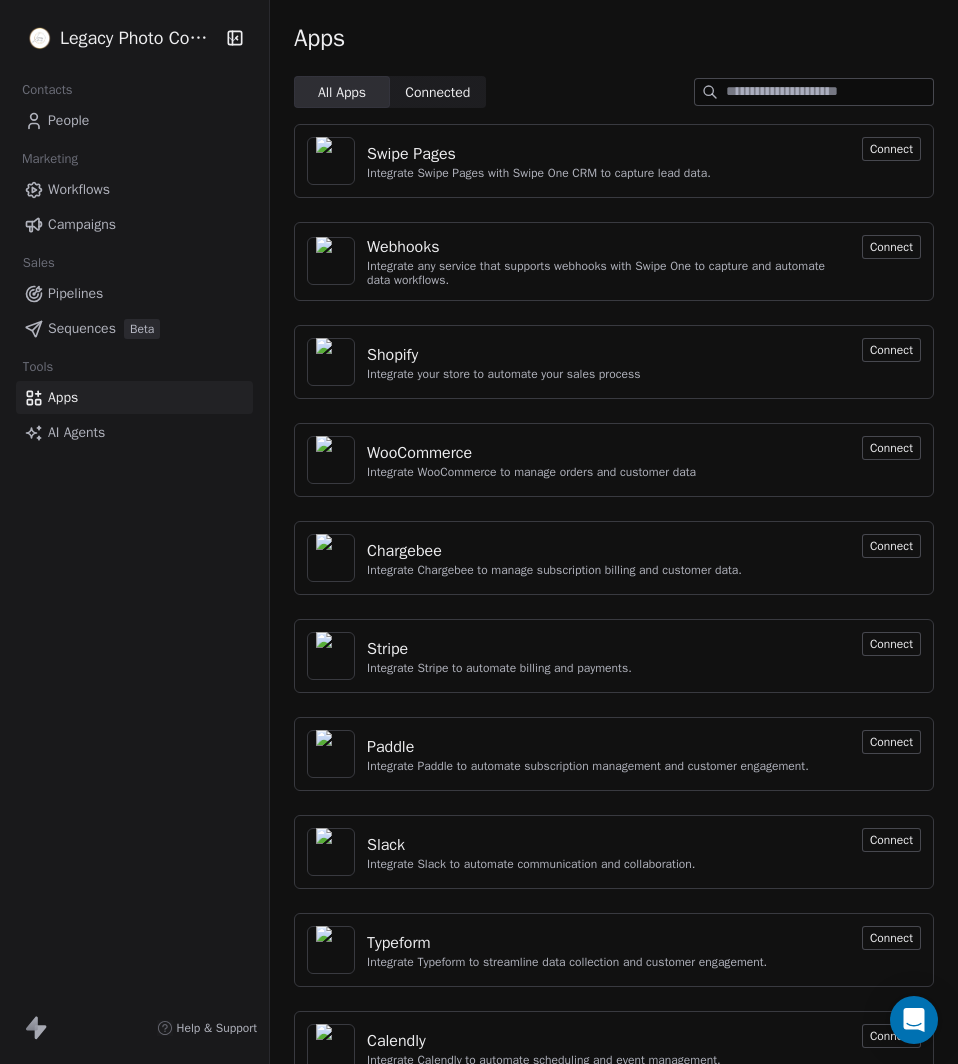 click at bounding box center [829, 92] 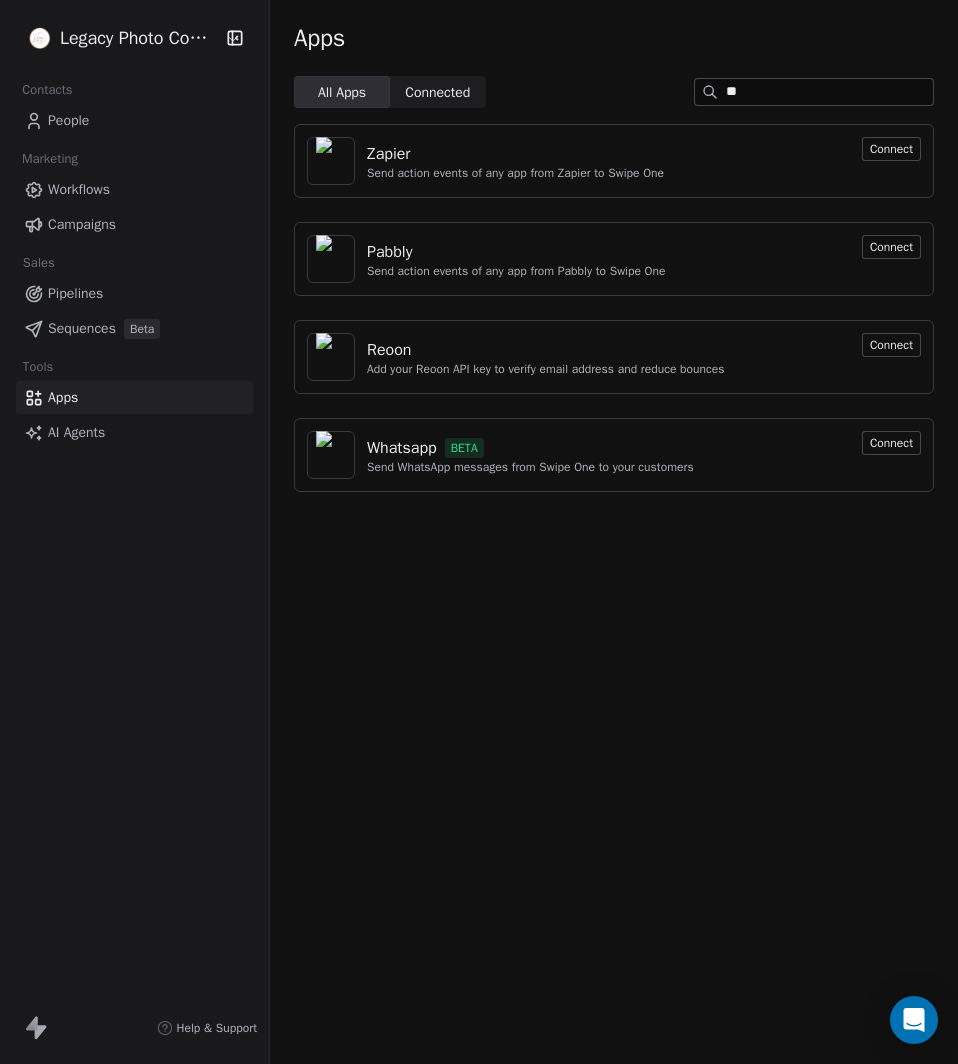type on "**" 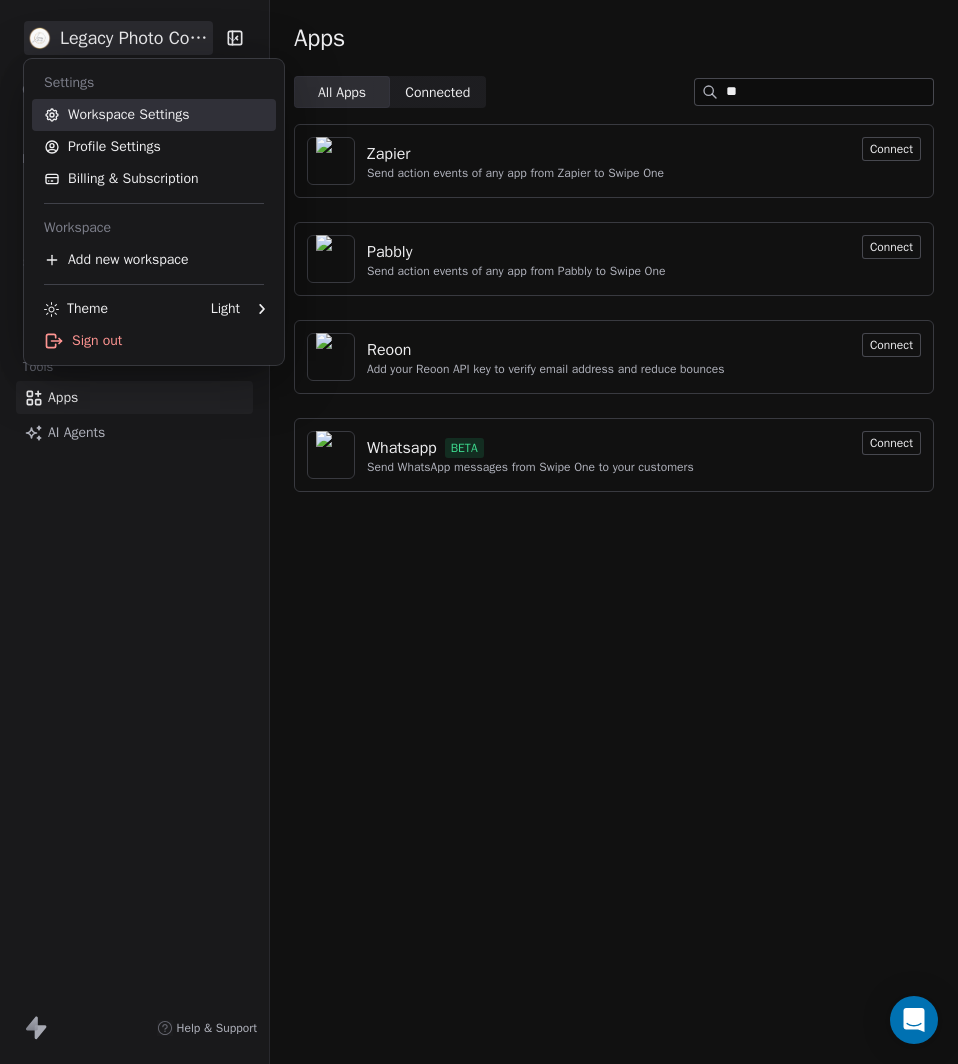 click on "Workspace Settings" at bounding box center [154, 115] 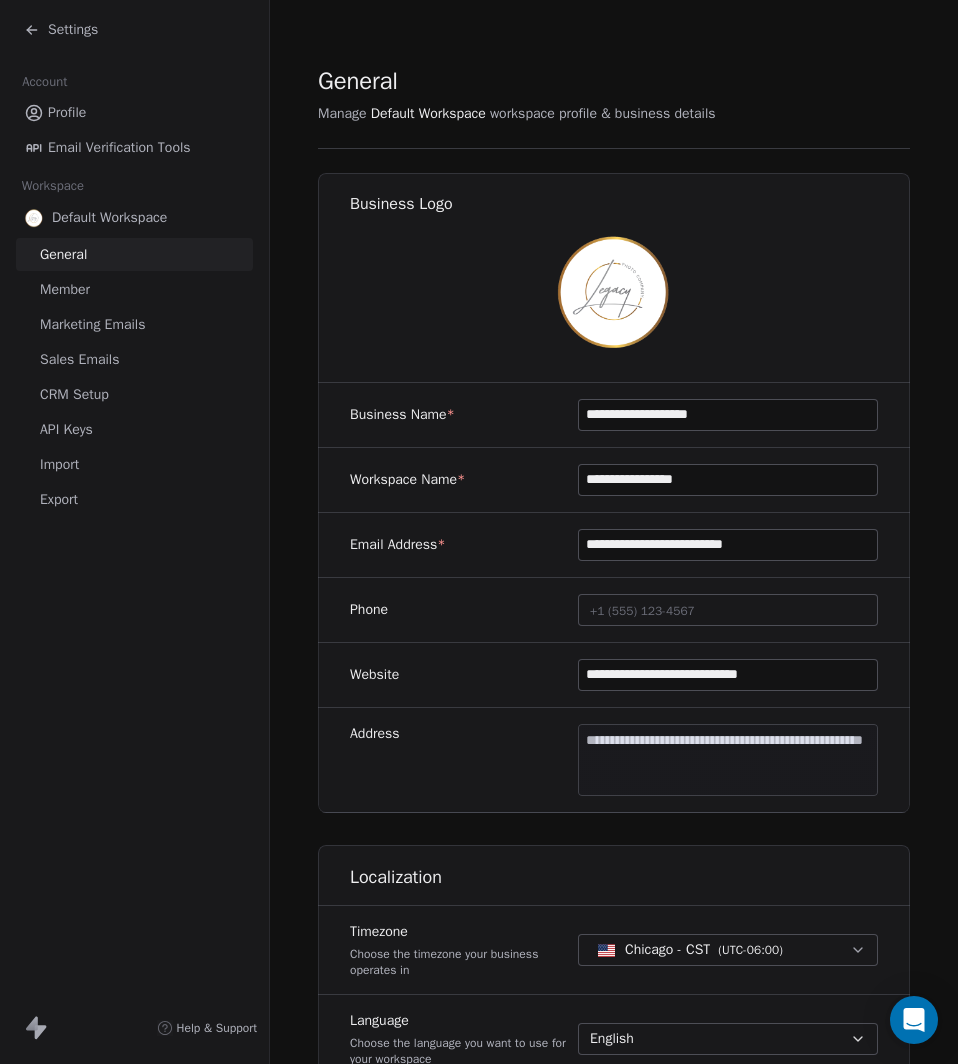 click on "API Keys" at bounding box center [66, 429] 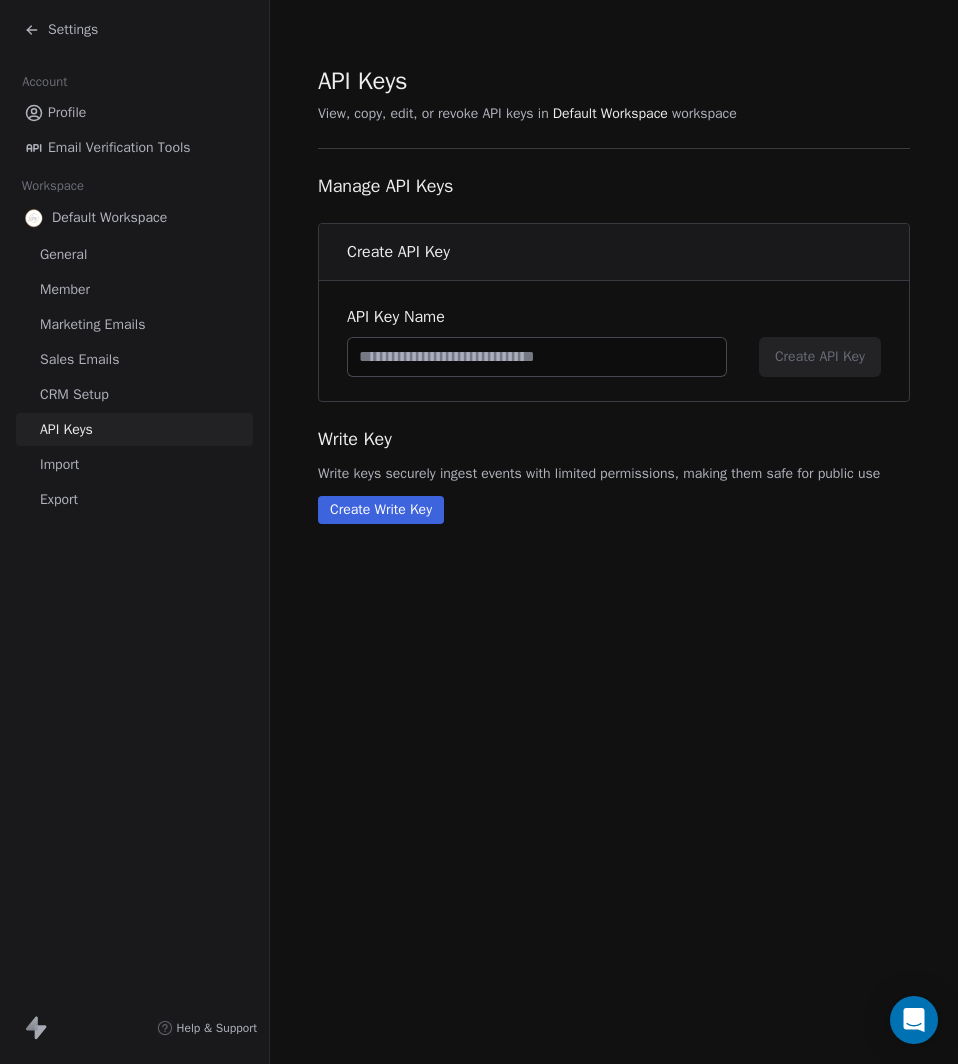 click on "API Key Name Create API Key" at bounding box center [614, 341] 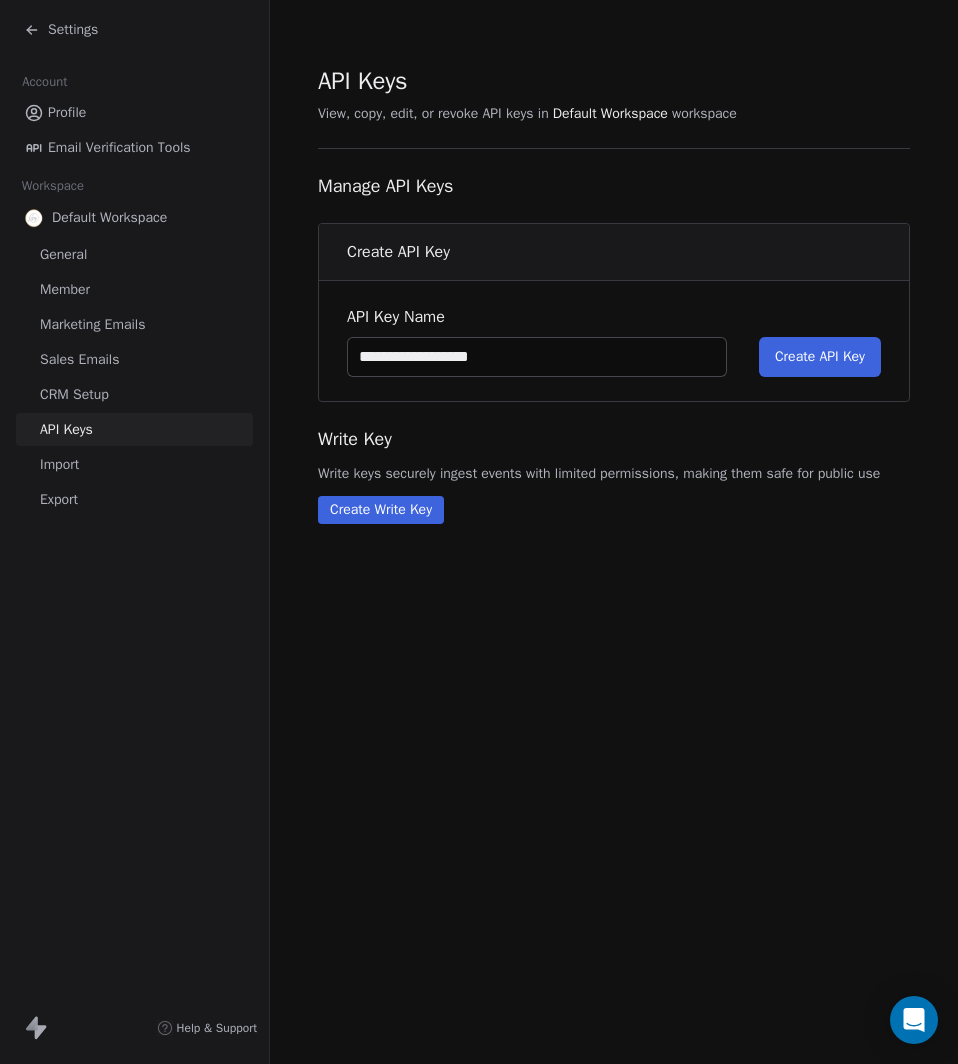 type on "**********" 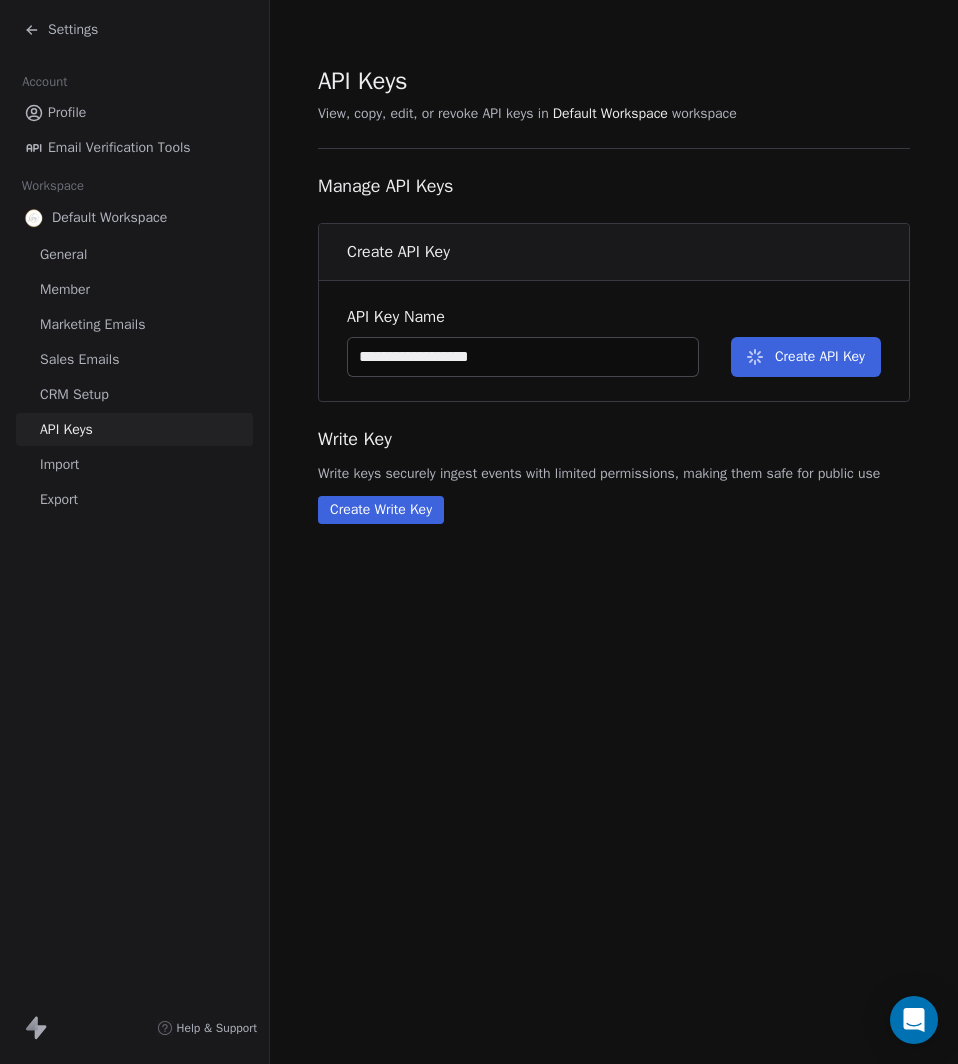 type 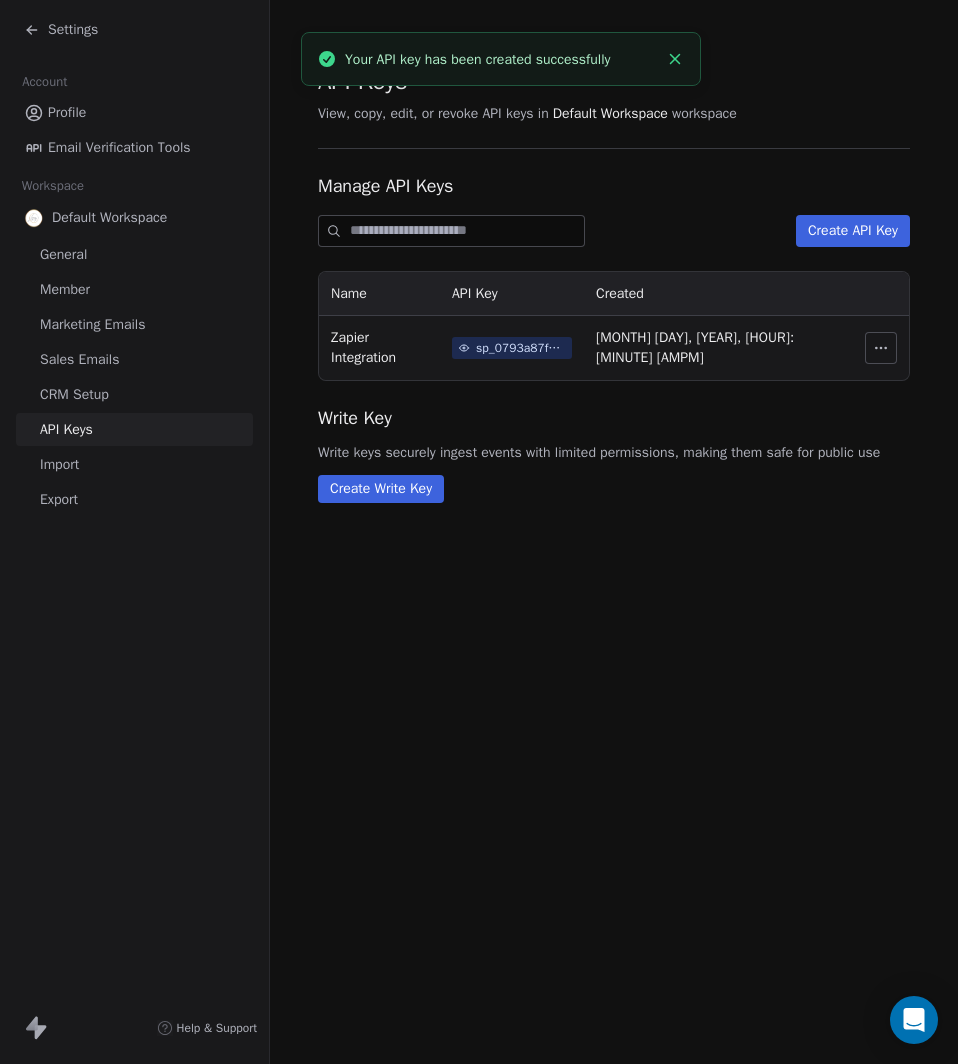 click on "sp_0793a87f9e8842a285f84972897cfc79" at bounding box center [521, 348] 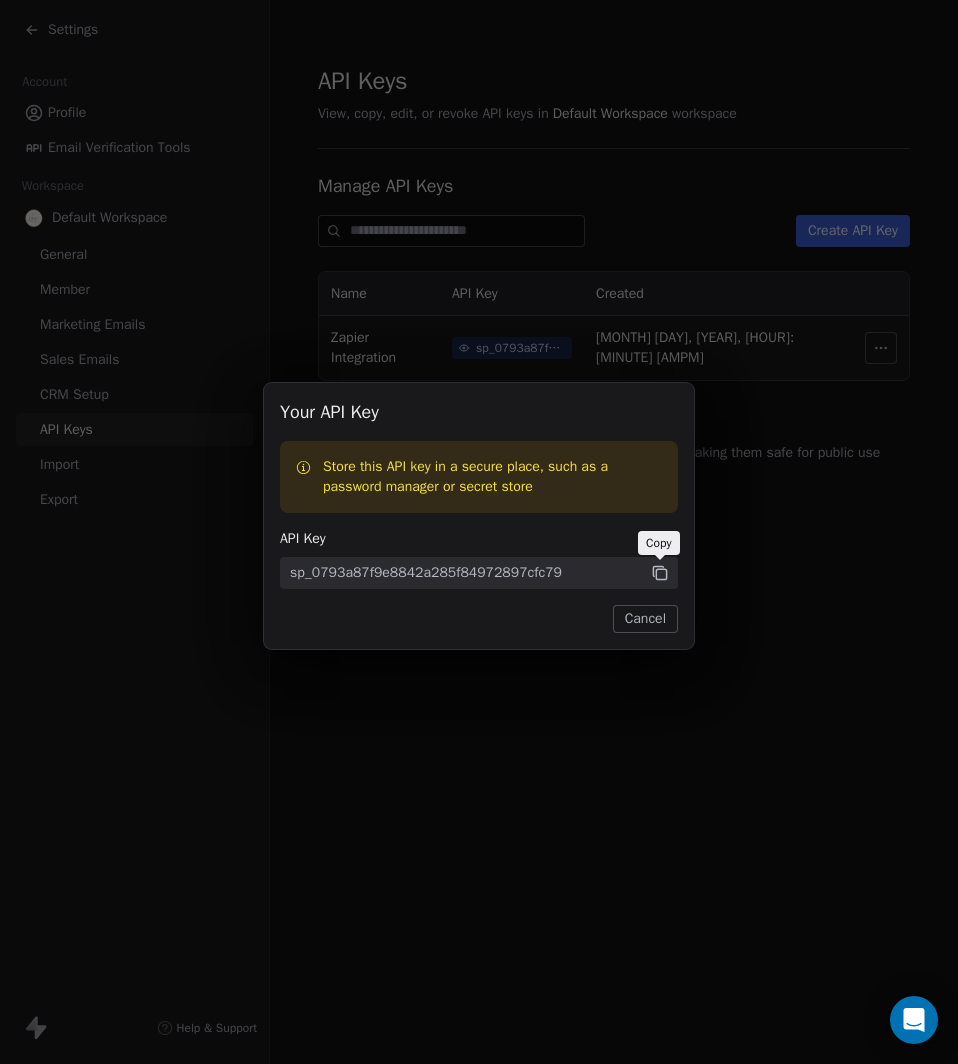 click 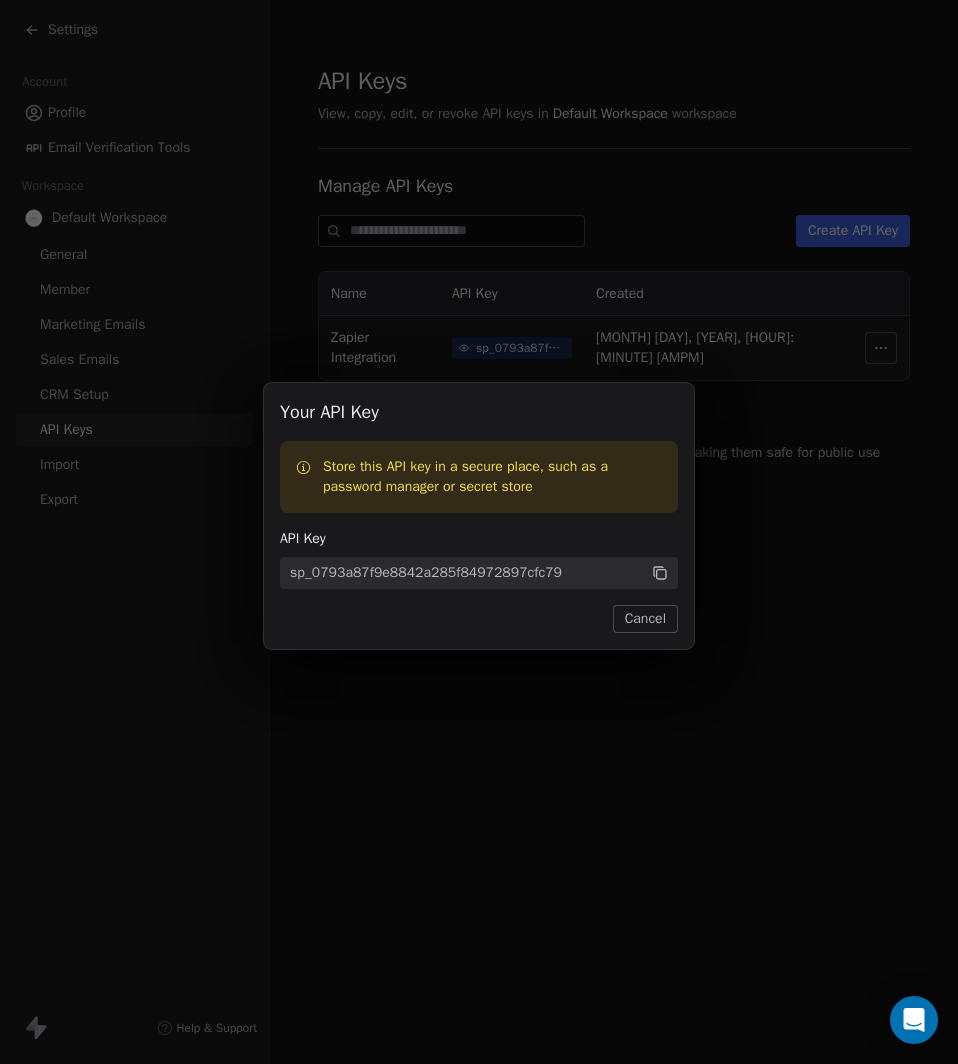 click on "Cancel" at bounding box center [645, 619] 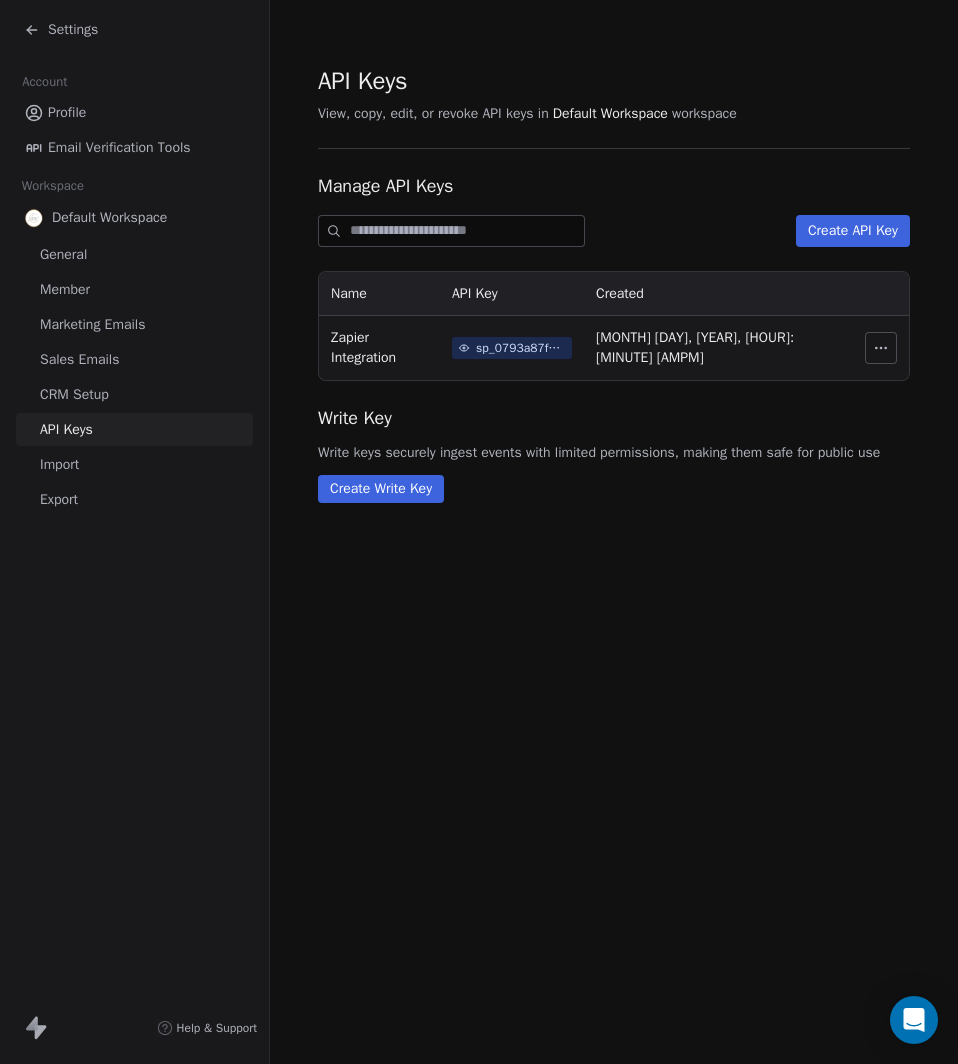 click on "Settings" at bounding box center [138, 30] 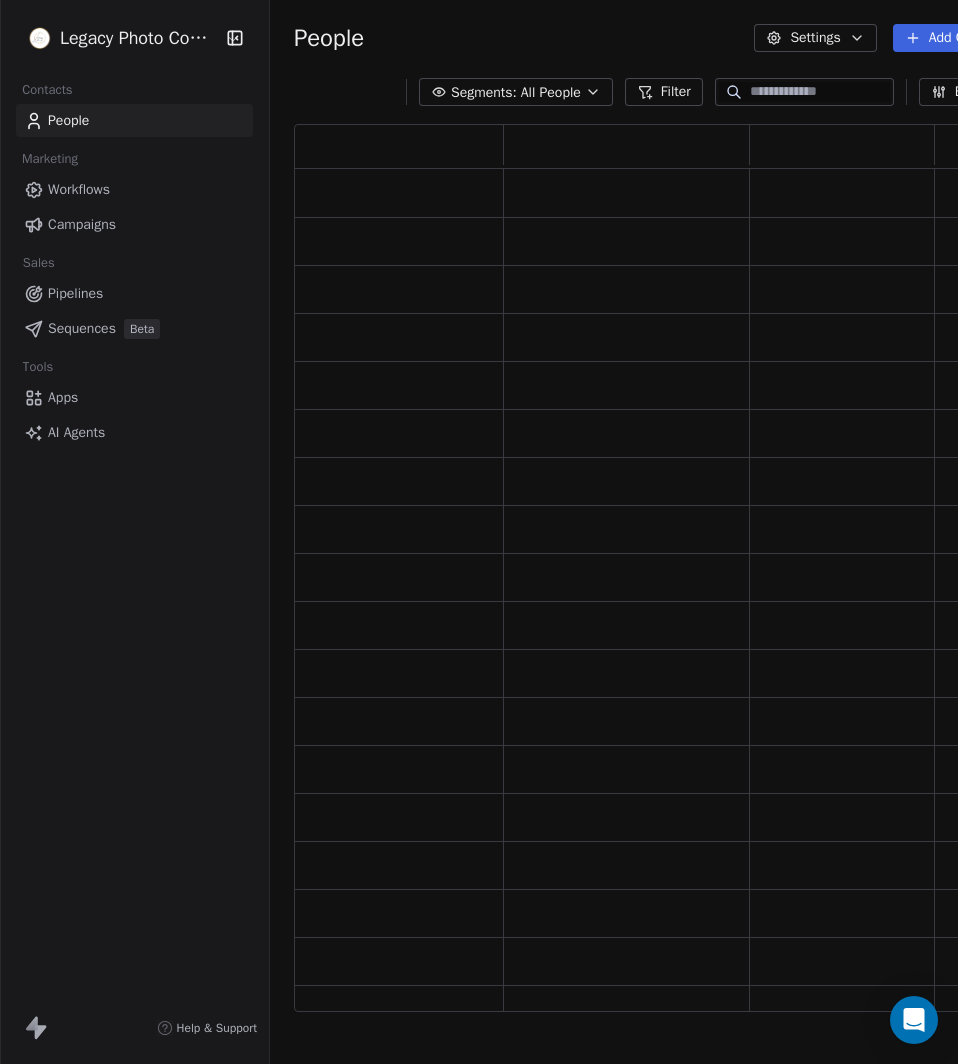 scroll, scrollTop: 16, scrollLeft: 16, axis: both 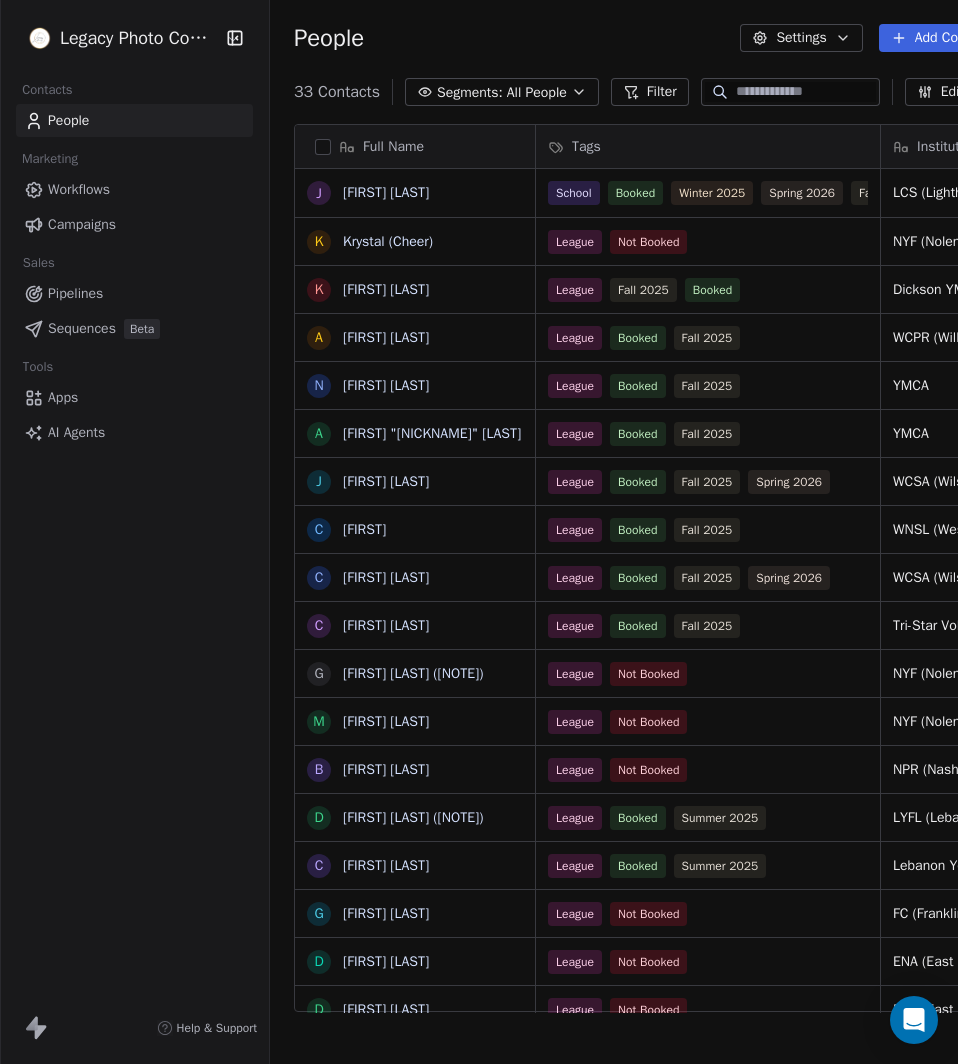 click on "Apps" at bounding box center [63, 397] 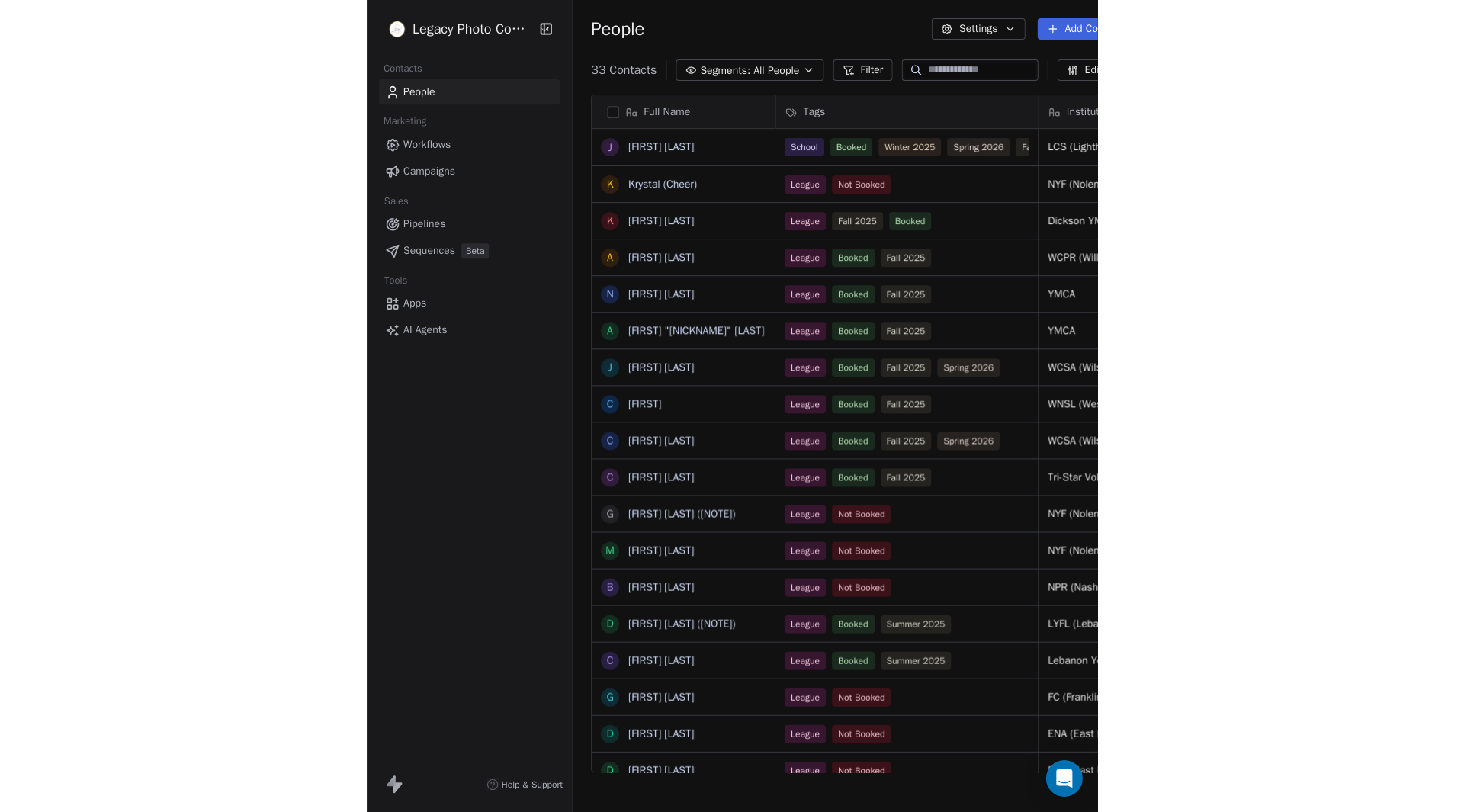 scroll, scrollTop: 0, scrollLeft: 0, axis: both 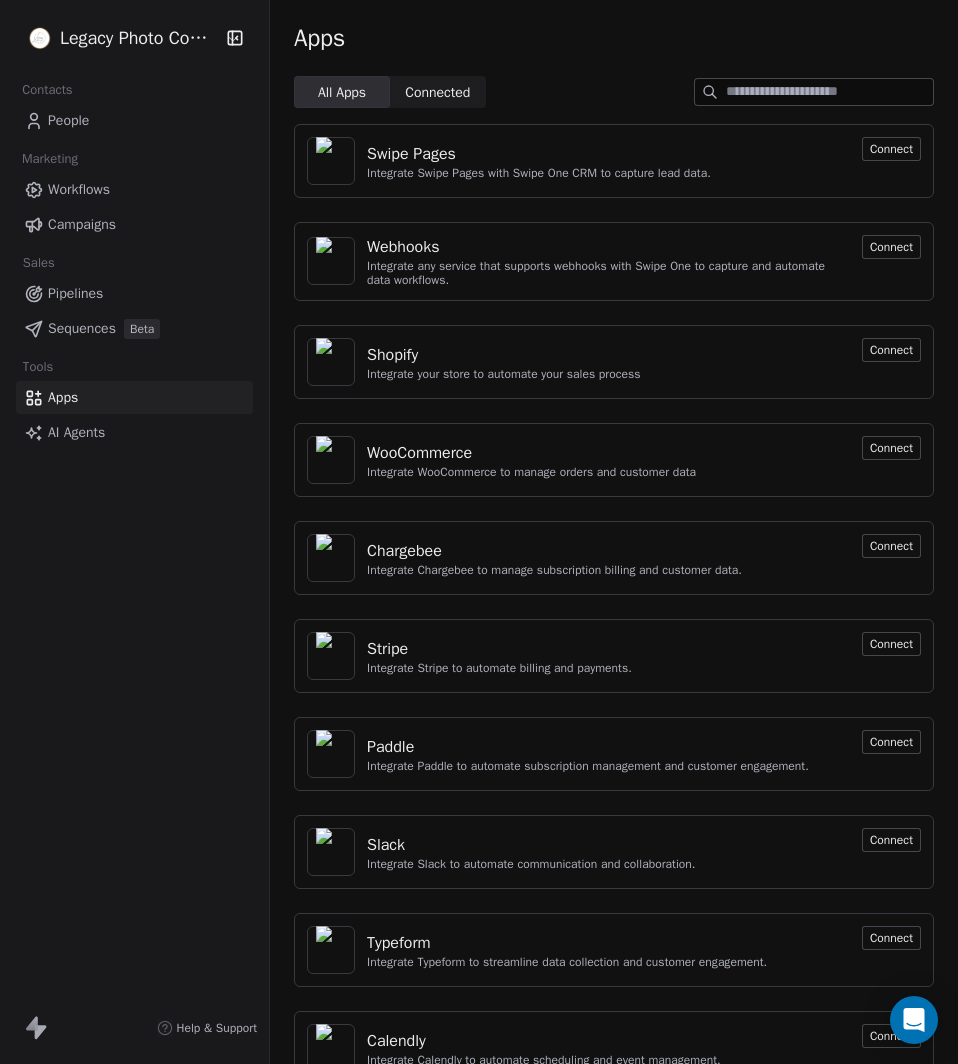 click on "Webhooks" at bounding box center (608, 247) 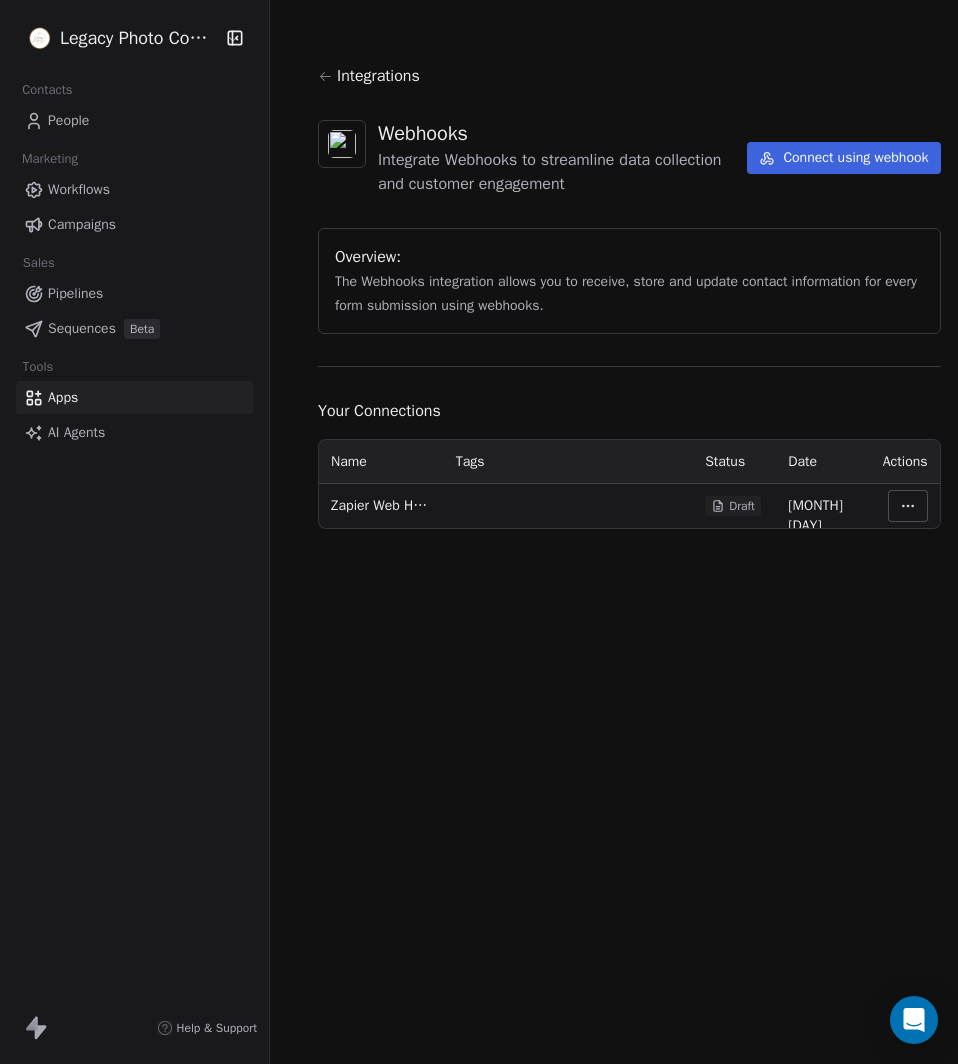 click at bounding box center [568, 506] 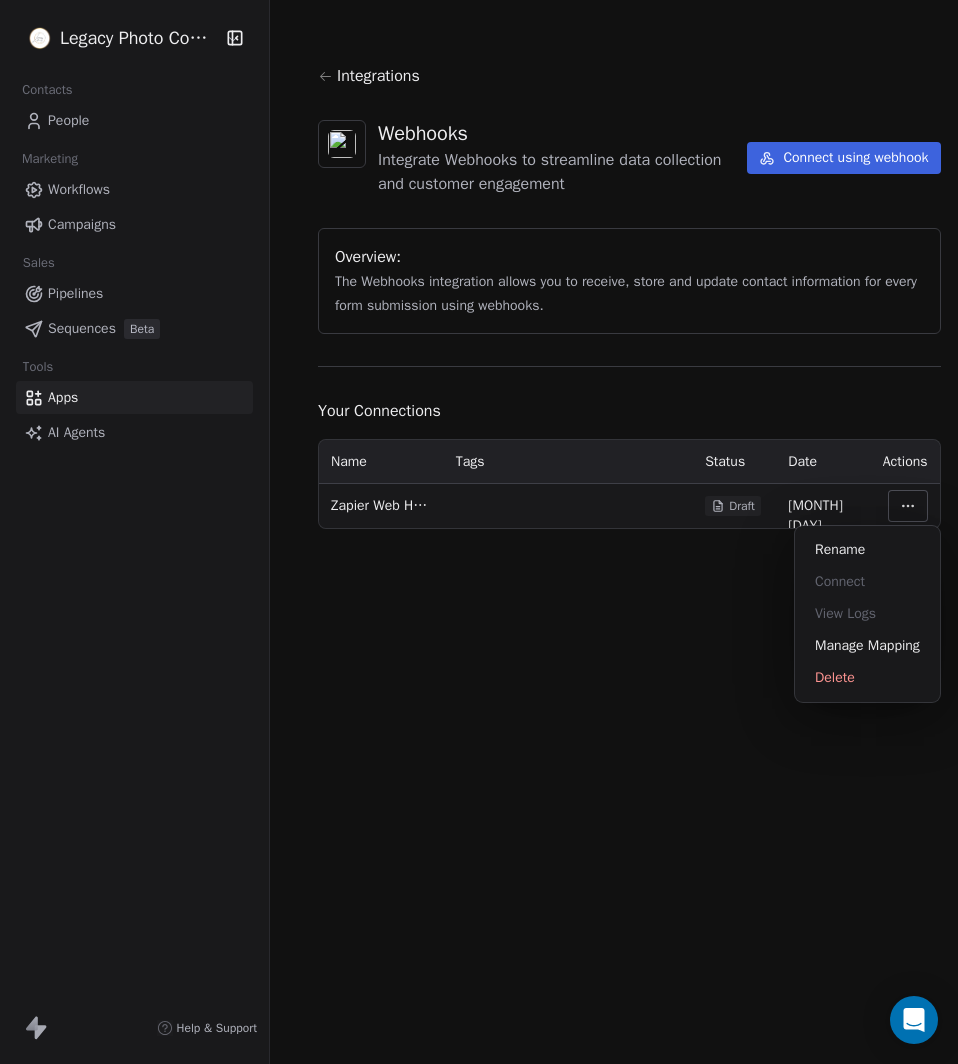 click on "Legacy Photo Company Contacts People Marketing Workflows Campaigns Sales Pipelines Sequences Beta Tools Apps AI Agents Help & Support Integrations Webhooks Integrate Webhooks to streamline data collection and customer engagement Connect using webhook Overview: The Webhooks integration allows you to receive, store and update contact information for every form submission using webhooks. Your Connections Name Tags Status Date Actions Zapier Web Hook Draft 16 Jul 2025
Rename Connect View Logs Manage Mapping Delete" at bounding box center (479, 532) 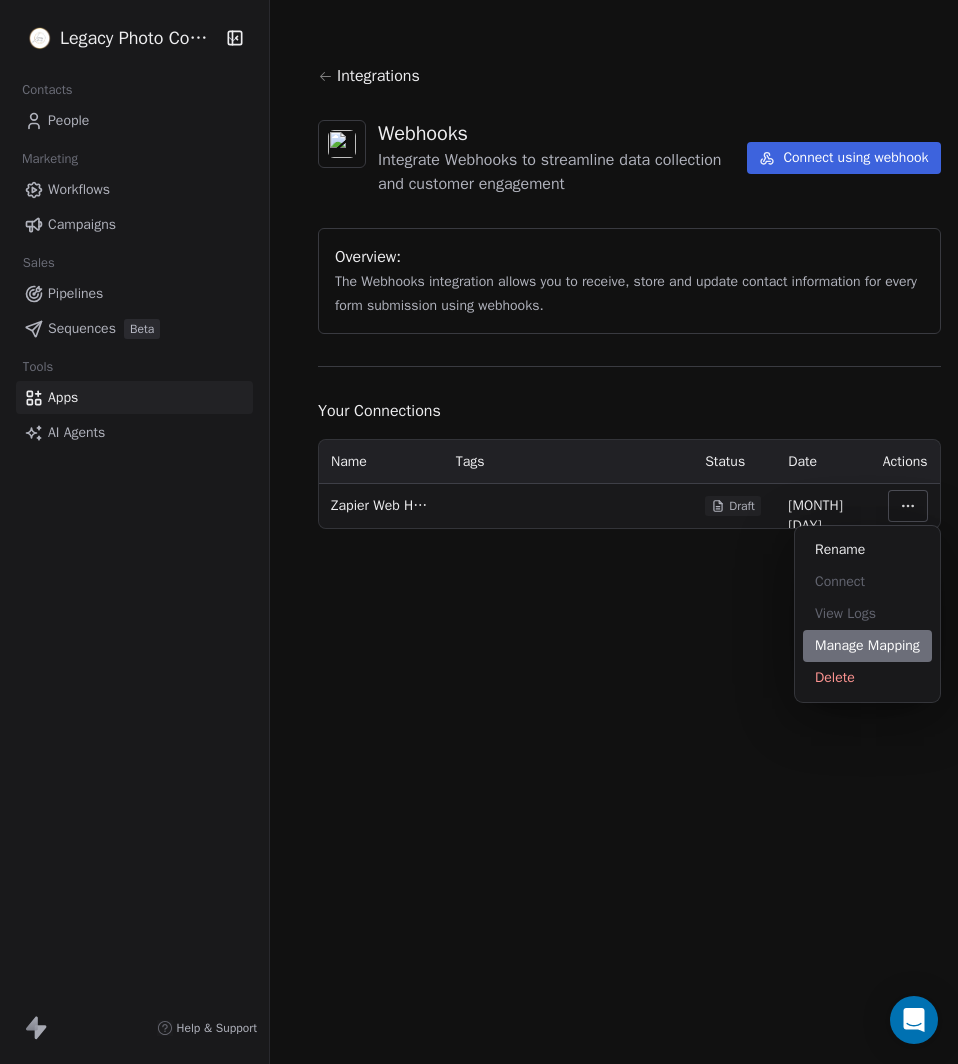 click on "Manage Mapping" at bounding box center (867, 646) 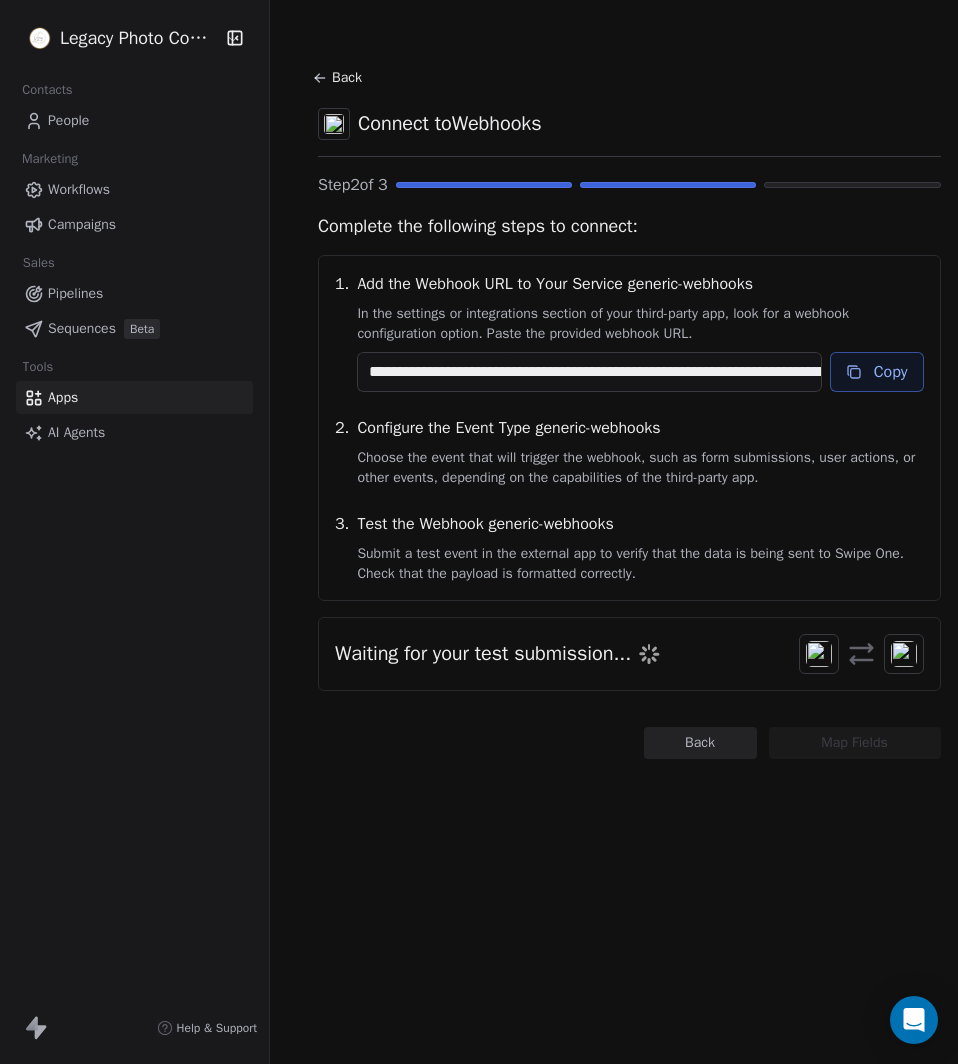 click on "Copy" at bounding box center [877, 372] 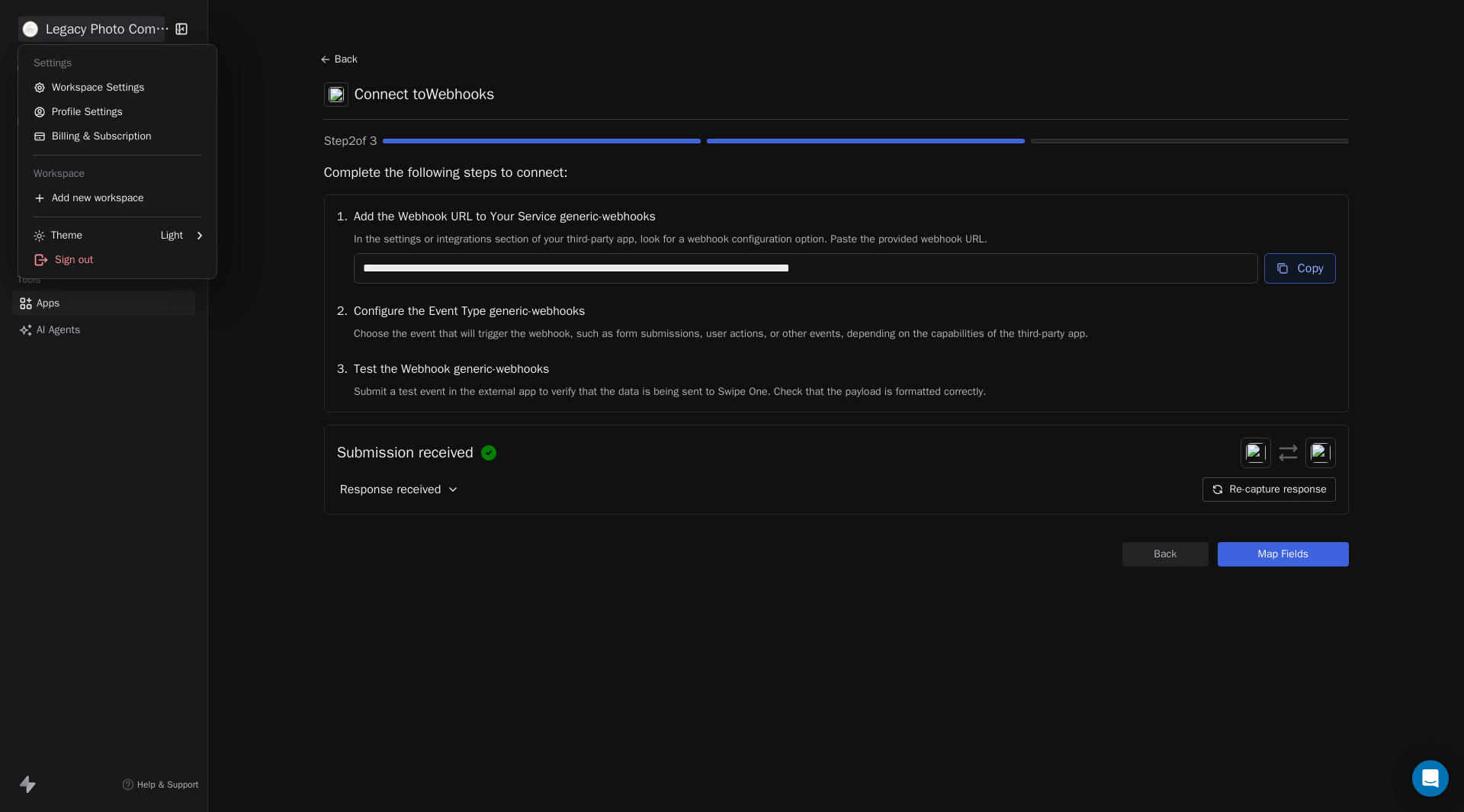 click on "**********" at bounding box center (732, 406) 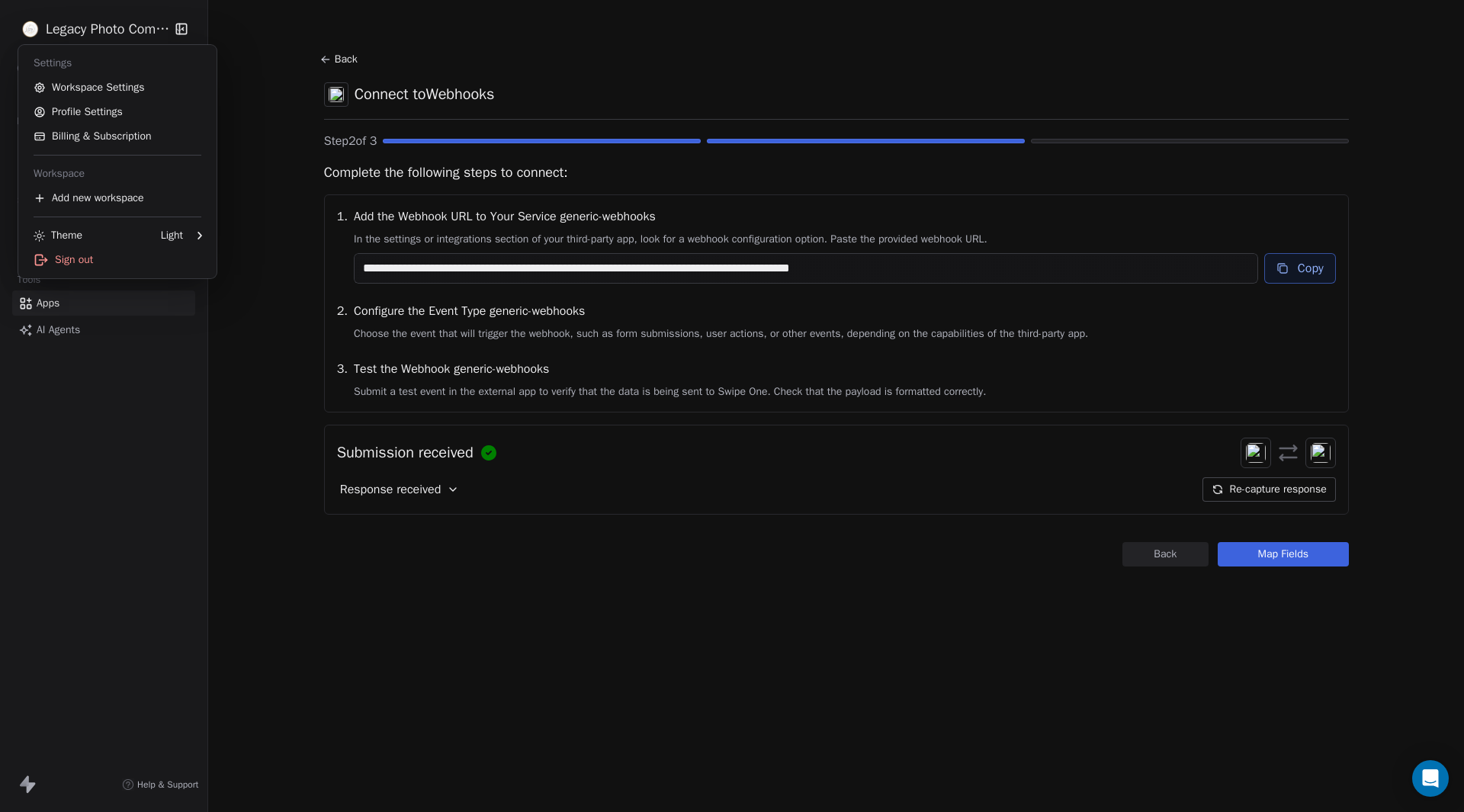 click on "**********" at bounding box center (732, 406) 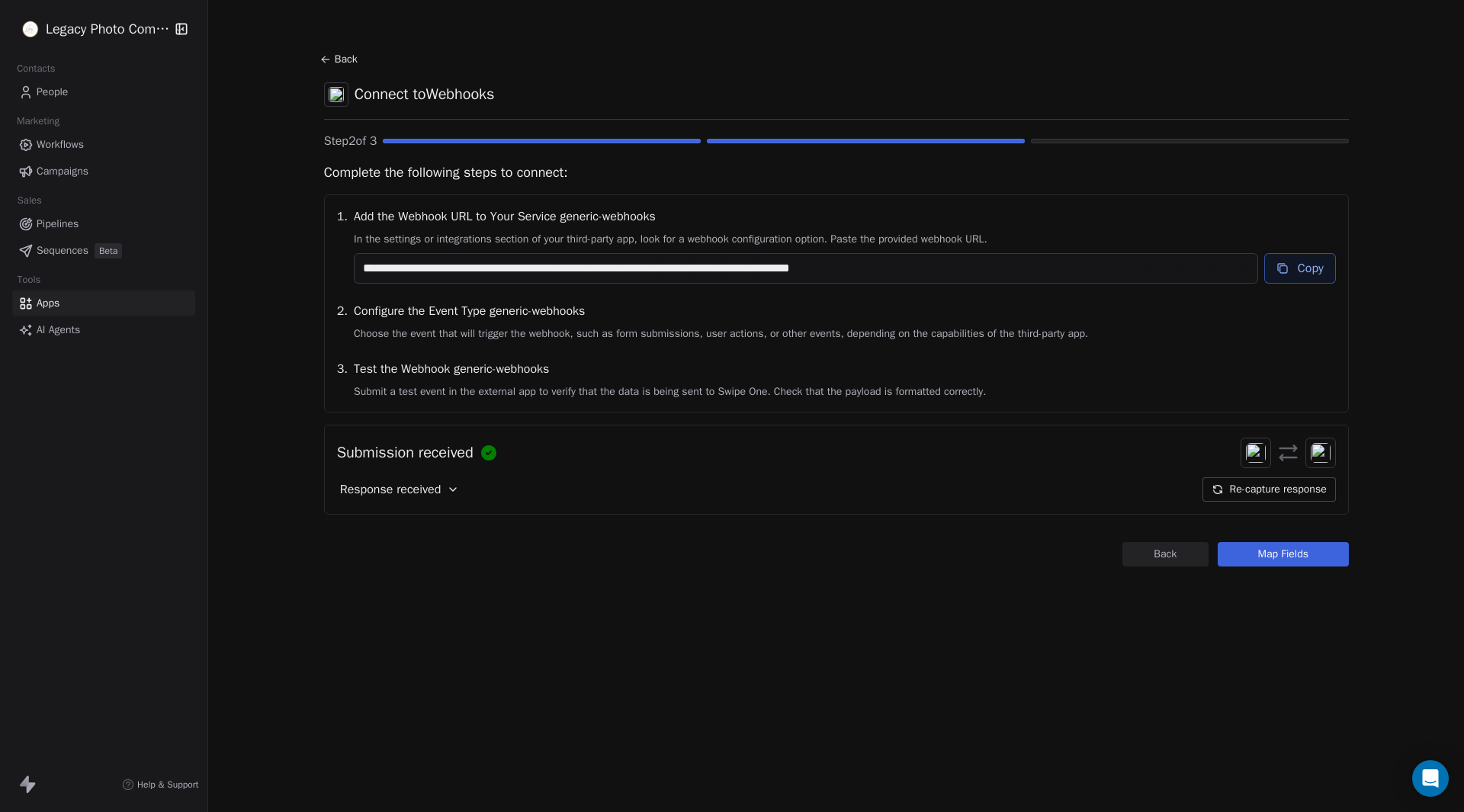click on "People" at bounding box center (52, 91) 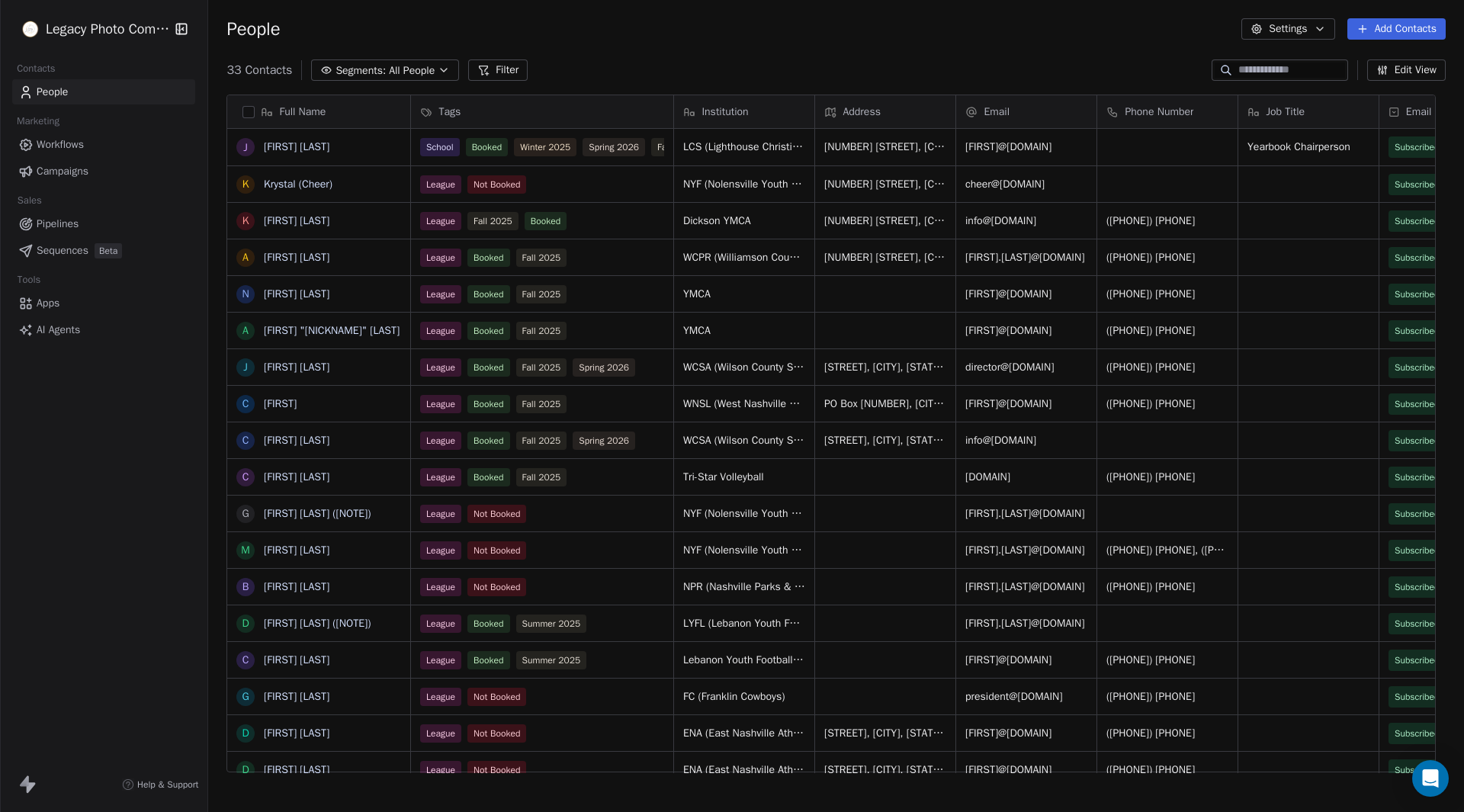 scroll, scrollTop: 12, scrollLeft: 12, axis: both 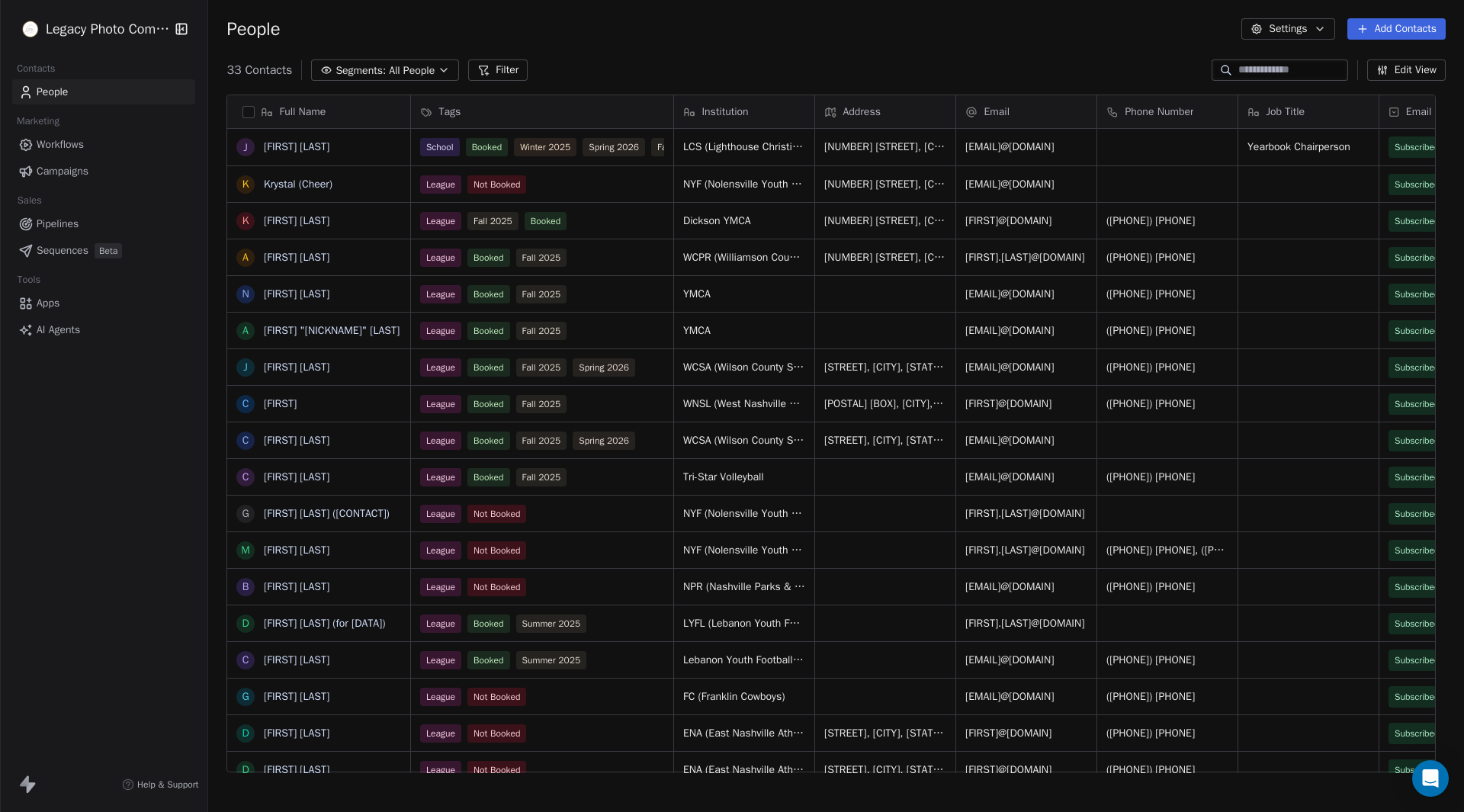 click on "Tags" at bounding box center [541, 112] 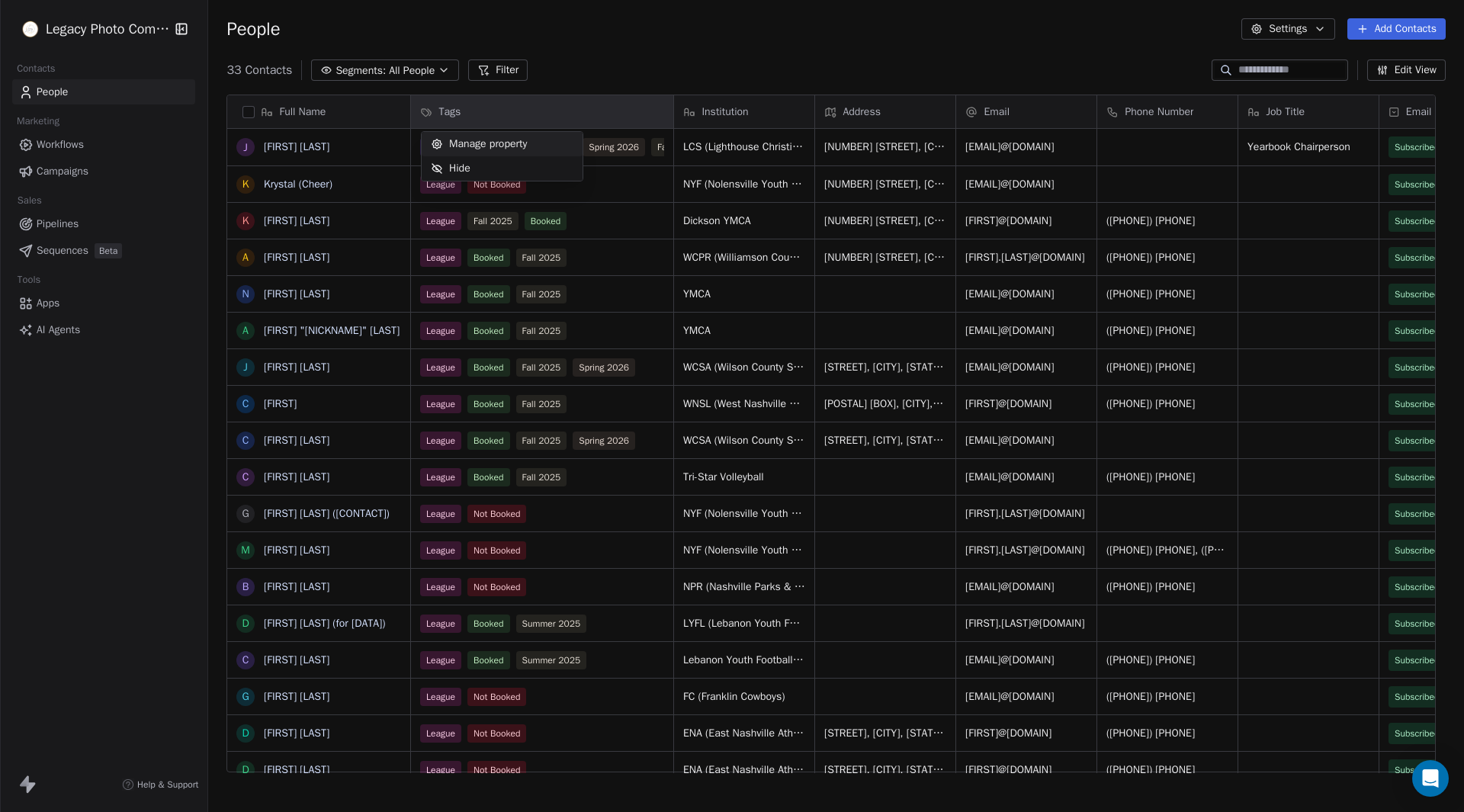 click on "Legacy Photo Company Contacts People Marketing Workflows Campaigns Sales Pipelines Sequences Beta Tools Apps AI Agents Help & Support People Settings  Add Contacts 33 Contacts Segments: All People Filter  Edit View Tag Add to Sequence Export Full Name J Jaontisha Adams K Krystal (Cheer) K Kim Milam A Adrian Ludwig N Nathan Goodwin A Abigail "Abby" Alexander J Jacque Picard C Carly C Camille Dorris C Chip Bailey G Geoff Cottrill (main contact) M Michelle Rice B Briana Morrow D Danielle Stroud (for data) C Chelsea Wix G George Dixon D Denise Downs D Darrell Downs B Braxton Sowell (Basketball) C Cody Spalding (Baseball) A Amanda Sanders C Cindy Horton C Cindy Perdue N Nikki Cooksey I Isra S Saraya Anderson M Melony Pryor A Angela Oden D Dawn Roberts W Wendy Lane M Morgan Schroeder T Toyshan Hendrix B Brian Harter Tags Institution Address Email Phone Number Job Title Email Marketing Consent School Booked Winter 2025 Spring 2026 Fall 2026 Fall 2025 LCS (Lighthouse Christian School PreK-12) Yearbook Chairperson" at bounding box center (732, 406) 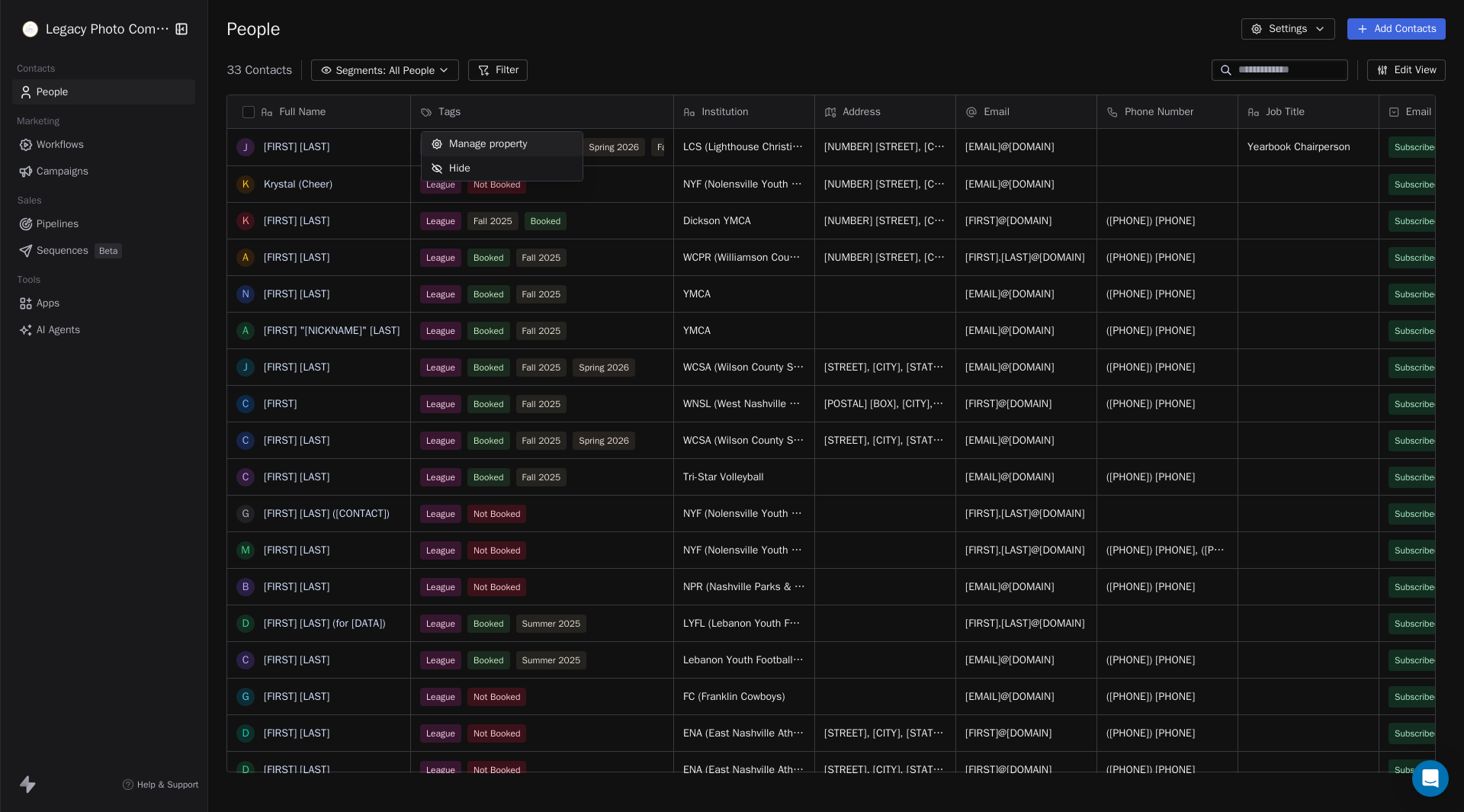click on "Tags" at bounding box center [541, 112] 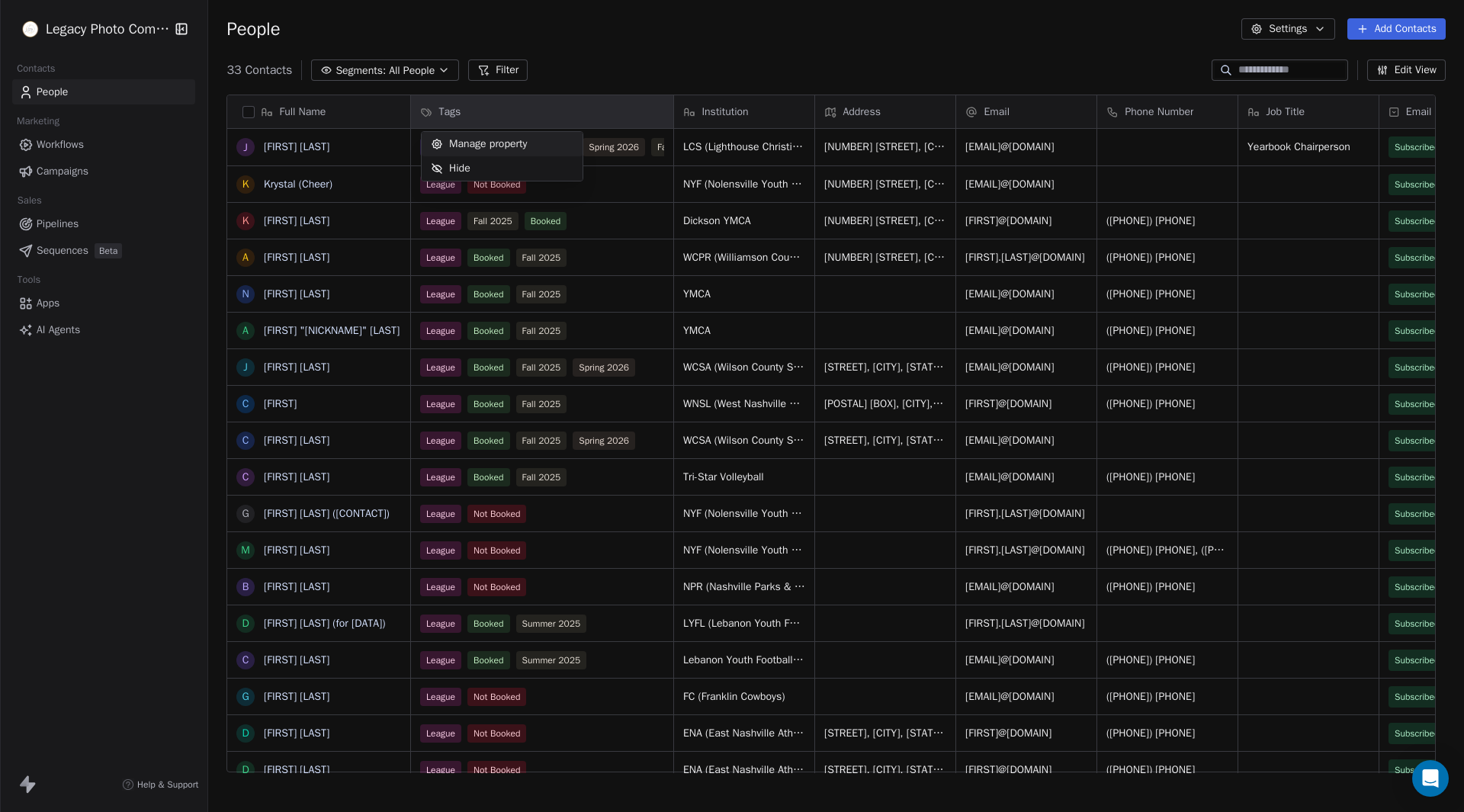 click on "Legacy Photo Company Contacts People Marketing Workflows Campaigns Sales Pipelines Sequences Beta Tools Apps AI Agents Help & Support People Settings  Add Contacts 33 Contacts Segments: All People Filter  Edit View Tag Add to Sequence Export Full Name J Jaontisha Adams K Krystal (Cheer) K Kim Milam A Adrian Ludwig N Nathan Goodwin A Abigail "Abby" Alexander J Jacque Picard C Carly C Camille Dorris C Chip Bailey G Geoff Cottrill (main contact) M Michelle Rice B Briana Morrow D Danielle Stroud (for data) C Chelsea Wix G George Dixon D Denise Downs D Darrell Downs B Braxton Sowell (Basketball) C Cody Spalding (Baseball) A Amanda Sanders C Cindy Horton C Cindy Perdue N Nikki Cooksey I Isra S Saraya Anderson M Melony Pryor A Angela Oden D Dawn Roberts W Wendy Lane M Morgan Schroeder T Toyshan Hendrix B Brian Harter Tags Institution Address Email Phone Number Job Title Email Marketing Consent School Booked Winter 2025 Spring 2026 Fall 2026 Fall 2025 LCS (Lighthouse Christian School PreK-12) Yearbook Chairperson" at bounding box center (732, 406) 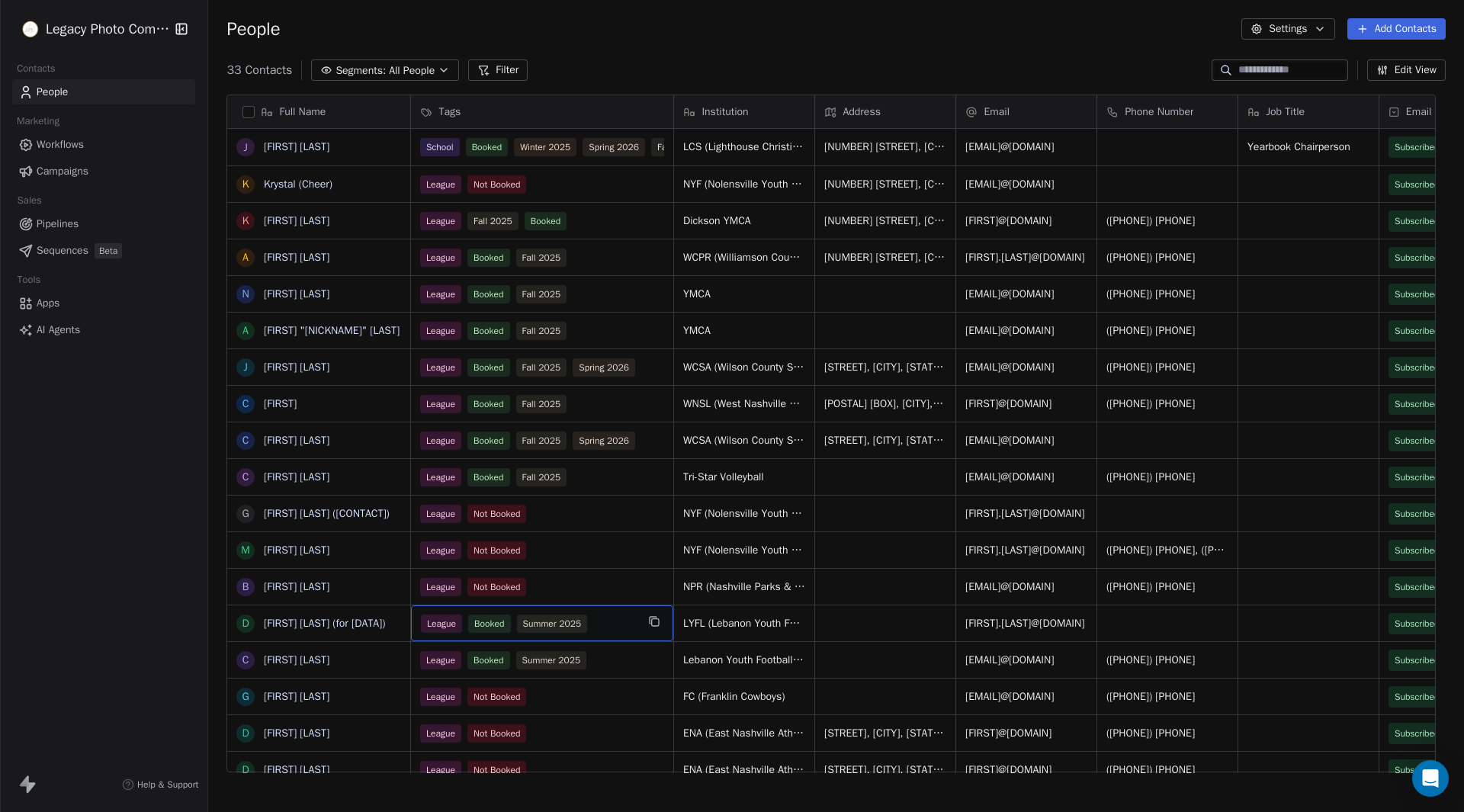 click on "League Booked Summer 2025" at bounding box center [528, 624] 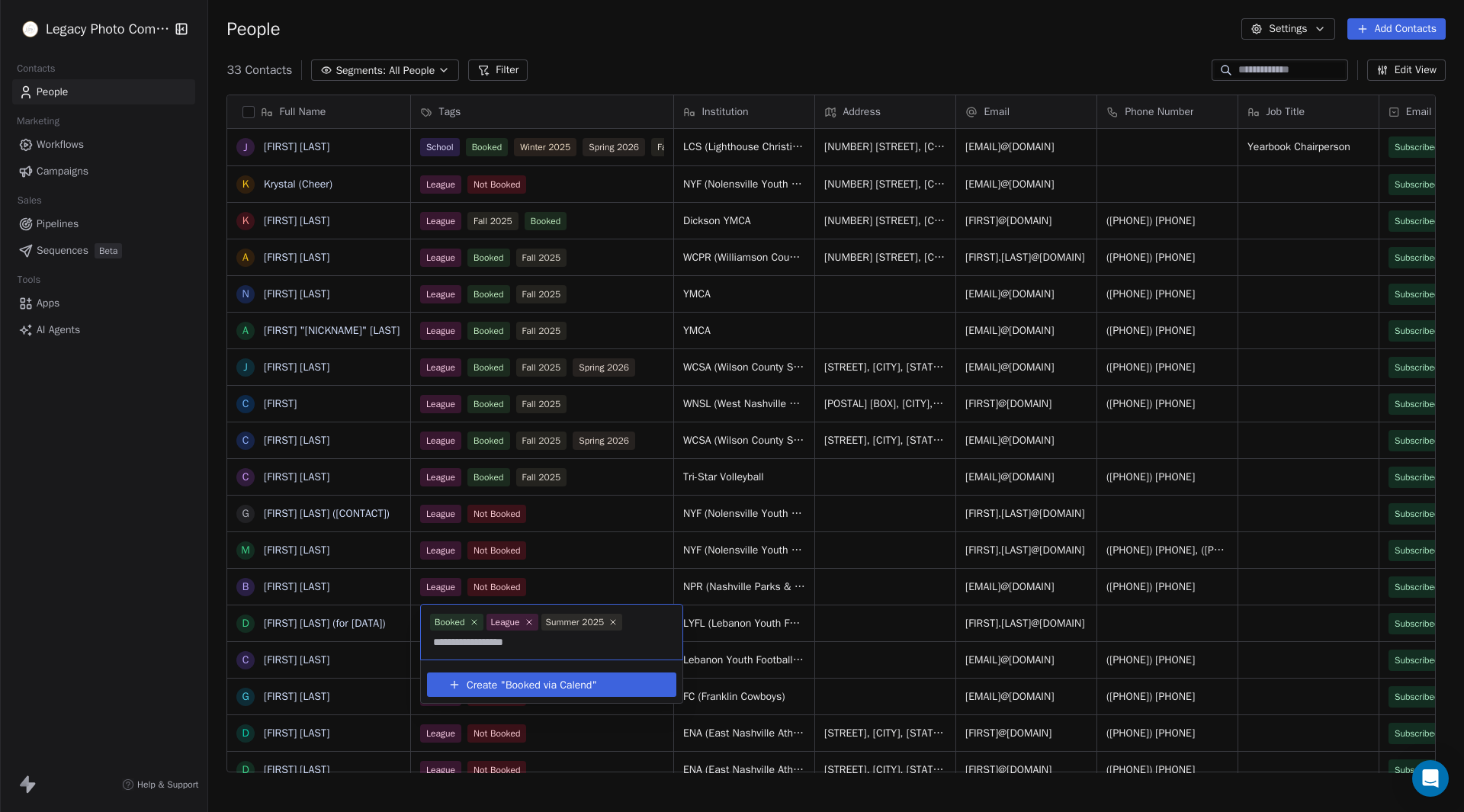 type on "**********" 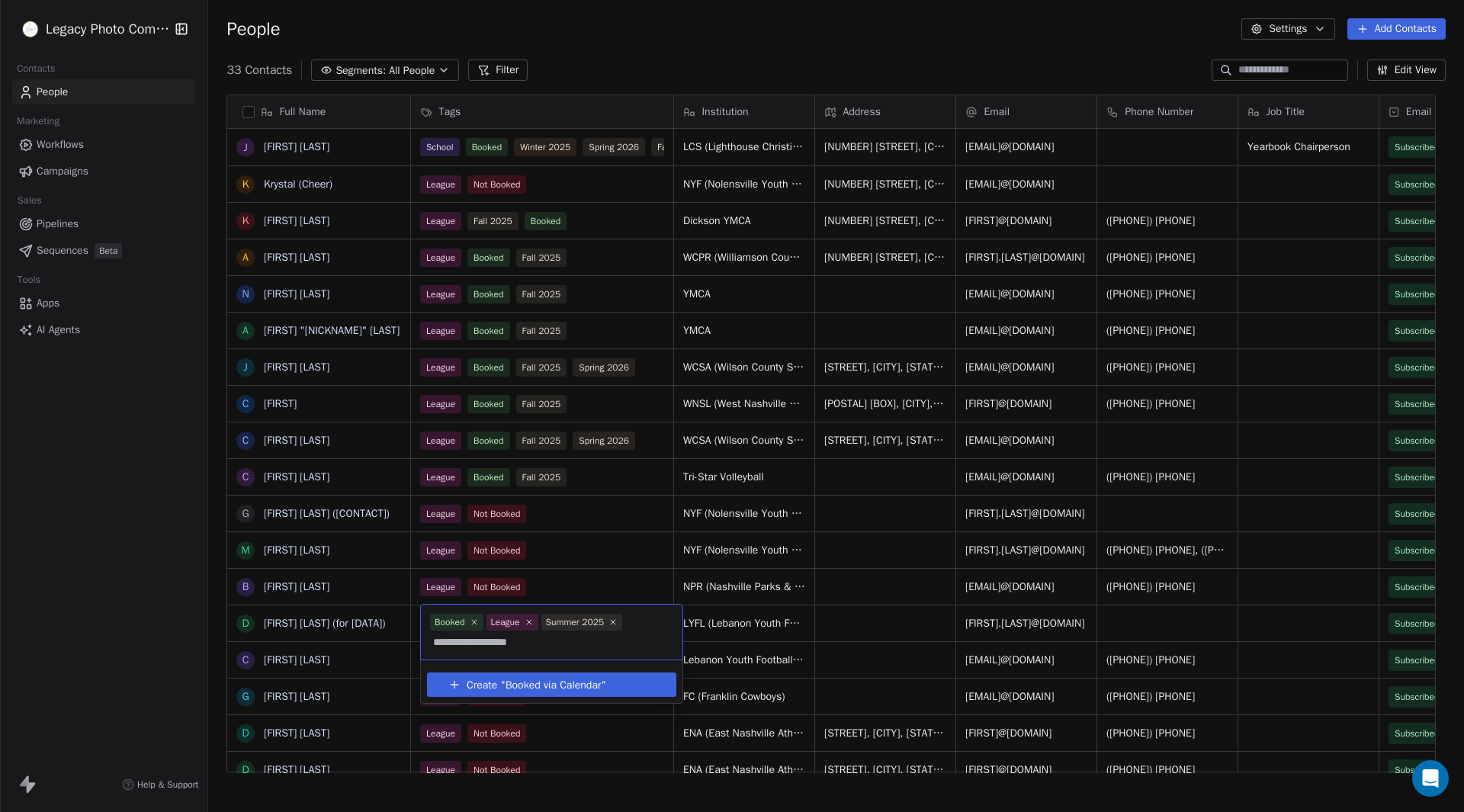 type 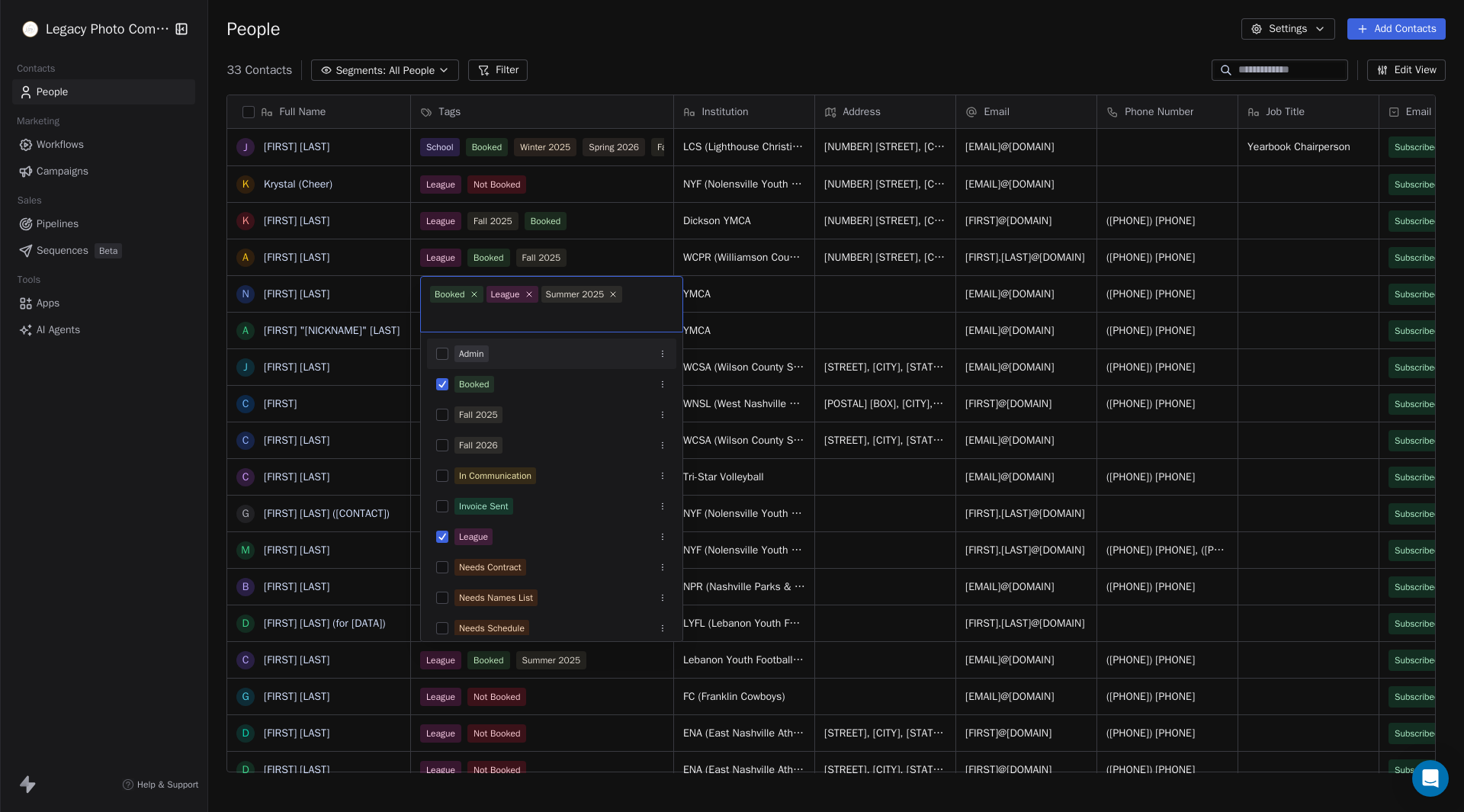 click on "Legacy Photo Company Contacts People Marketing Workflows Campaigns Sales Pipelines Sequences Beta Tools Apps AI Agents Help & Support People Settings  Add Contacts 33 Contacts Segments: All People Filter  Edit View Tag Add to Sequence Export Full Name J Jaontisha Adams K Krystal (Cheer) K Kim Milam A Adrian Ludwig N Nathan Goodwin A Abigail "Abby" Alexander J Jacque Picard C Carly C Camille Dorris C Chip Bailey G Geoff Cottrill (main contact) M Michelle Rice B Briana Morrow D Danielle Stroud (for data) C Chelsea Wix G George Dixon D Denise Downs D Darrell Downs B Braxton Sowell (Basketball) C Cody Spalding (Baseball) A Amanda Sanders C Cindy Horton C Cindy Perdue N Nikki Cooksey I Isra S Saraya Anderson M Melony Pryor A Angela Oden D Dawn Roberts W Wendy Lane M Morgan Schroeder T Toyshan Hendrix B Brian Harter Tags Institution Address Email Phone Number Job Title Email Marketing Consent School Booked Winter 2025 Spring 2026 Fall 2026 Fall 2025 LCS (Lighthouse Christian School PreK-12) Yearbook Chairperson" at bounding box center [732, 406] 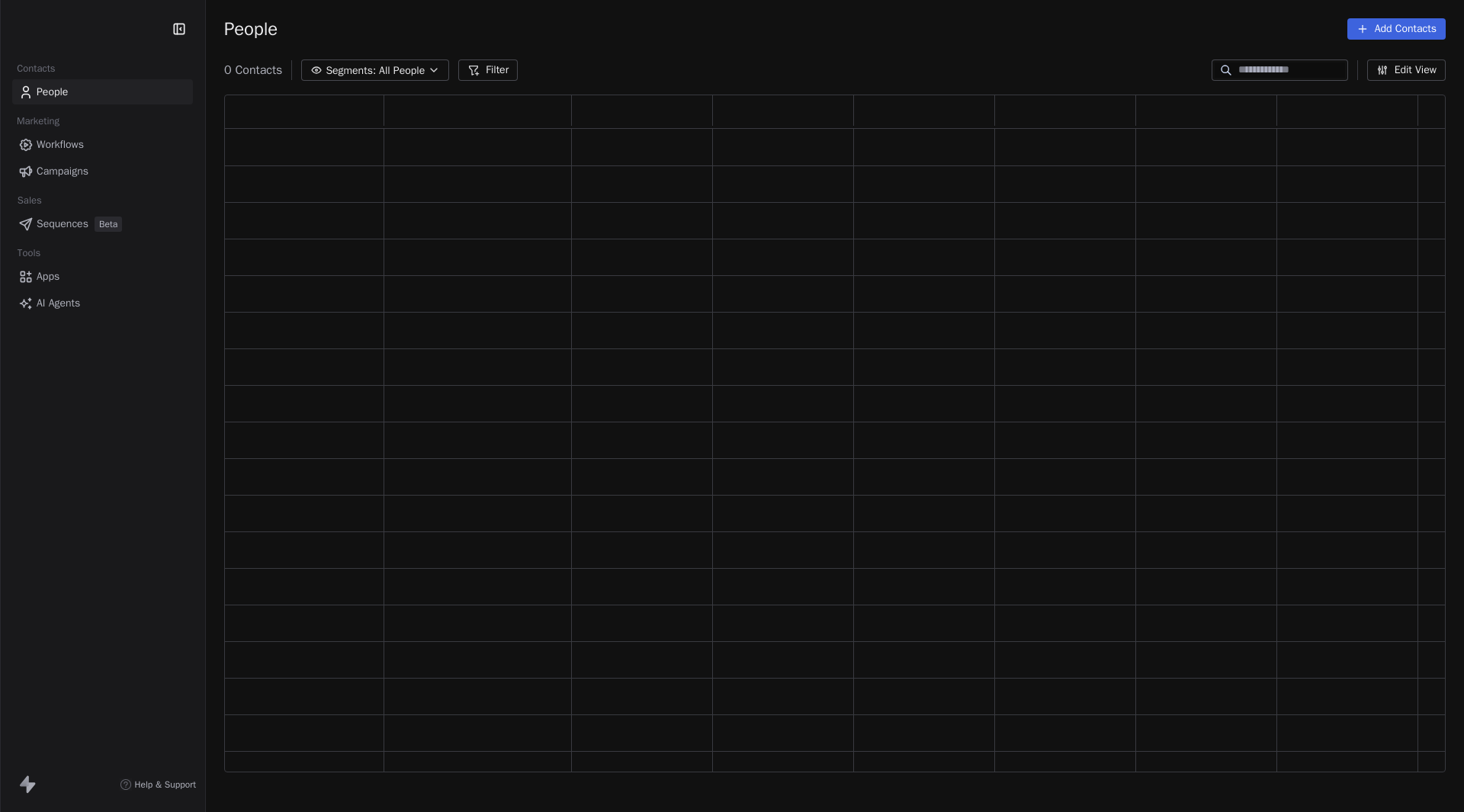 scroll, scrollTop: 0, scrollLeft: 0, axis: both 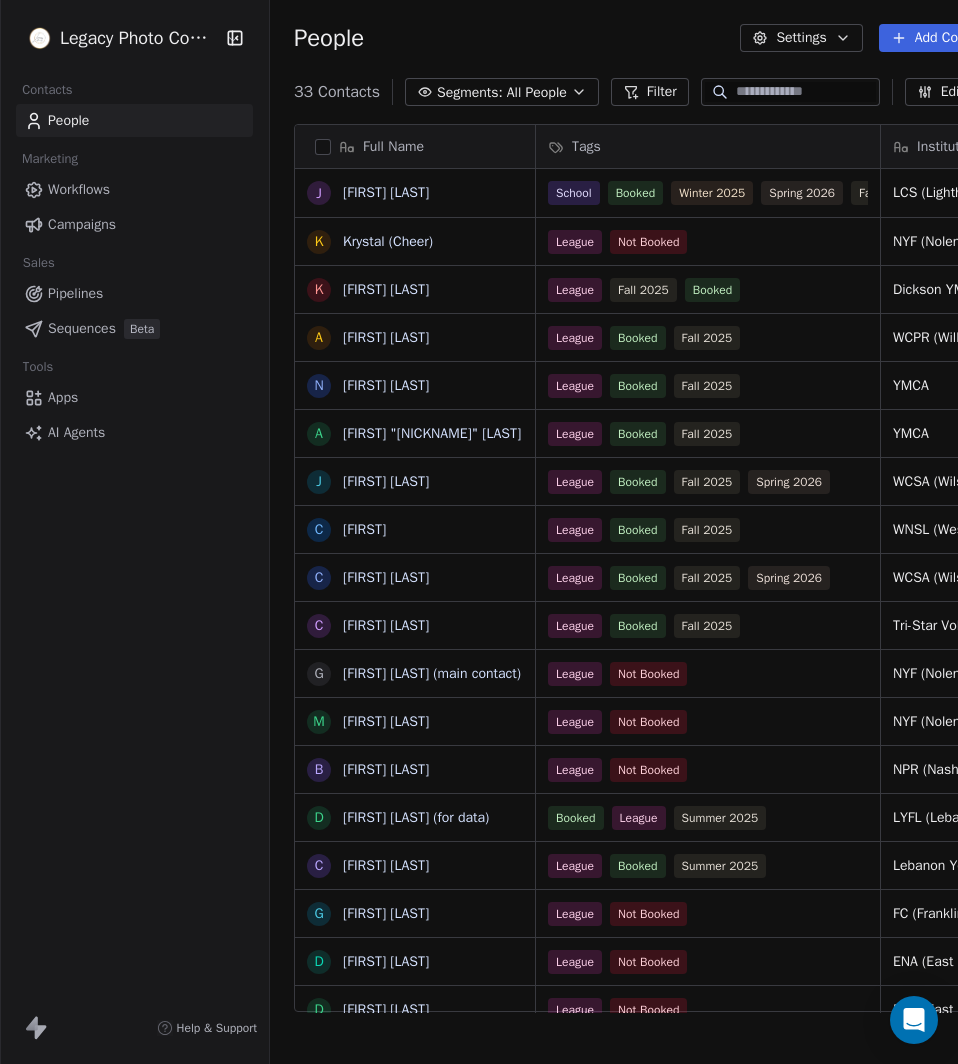 click on "Legacy Photo Company Contacts People Marketing Workflows Campaigns Sales Pipelines Sequences Beta Tools Apps AI Agents Help & Support People Settings  Add Contacts 33 Contacts Segments: All People Filter  Edit View Tag Add to Sequence Export Full Name J Jaontisha Adams K Krystal (Cheer) K Kim Milam A Adrian Ludwig N Nathan Goodwin A Abigail "Abby" Alexander J Jacque Picard C Carly C Camille Dorris C Chip Bailey G Geoff Cottrill (main contact) M Michelle Rice B Briana Morrow D Danielle Stroud (for data) C Chelsea Wix G George Dixon D Denise Downs D Darrell Downs B Braxton Sowell (Basketball) C Cody Spalding (Baseball) A Amanda Sanders C Cindy Horton C Cindy Perdue N Nikki Cooksey I Isra S Saraya Anderson M Melony Pryor A Angela Oden D Dawn Roberts W Wendy Lane M Morgan Schroeder T Toyshan Hendrix B Brian Harter Tags Institution Address Email Phone Number School Booked Winter 2025 Spring 2026 Fall 2026 Fall 2025 LCS (Lighthouse Christian School PreK-12) 5100 Blue Hole Rd, Antioch, Tennessee, 37013 League YMCA" at bounding box center [479, 532] 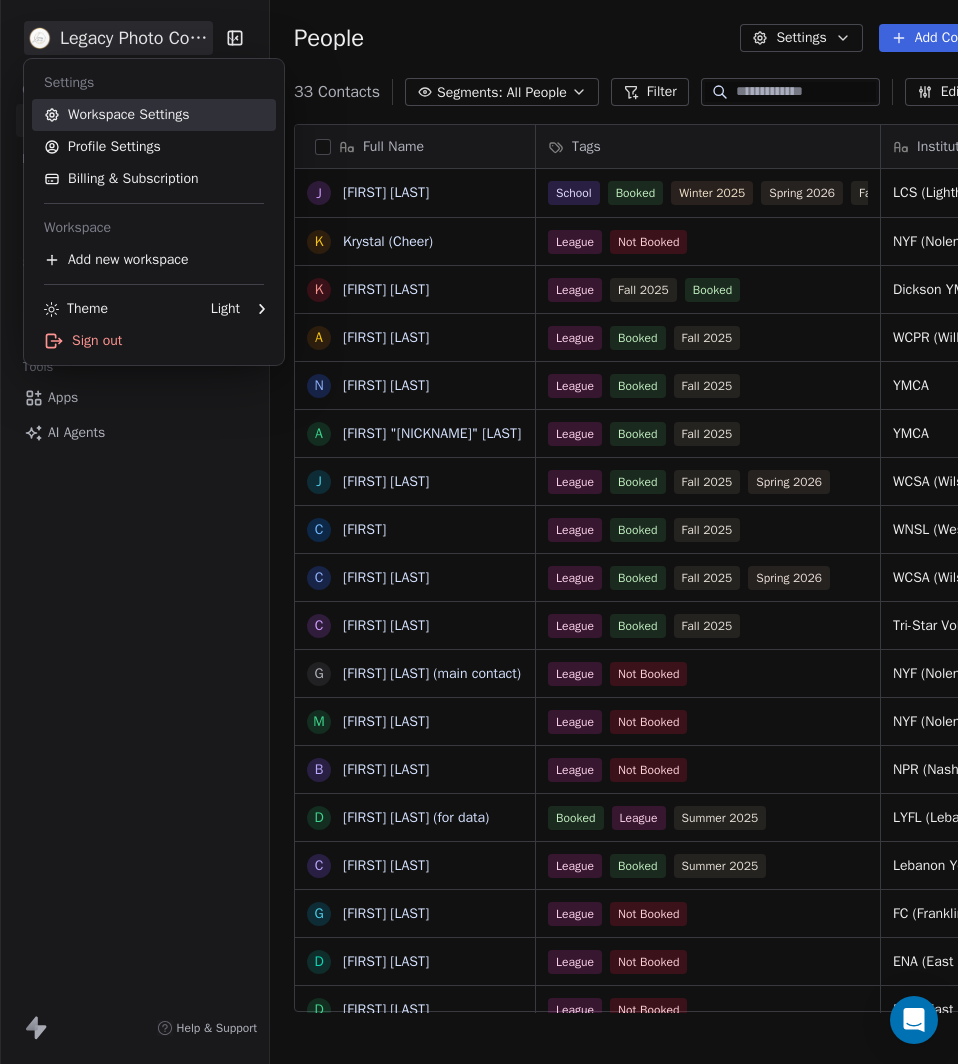 click on "Workspace Settings" at bounding box center (154, 115) 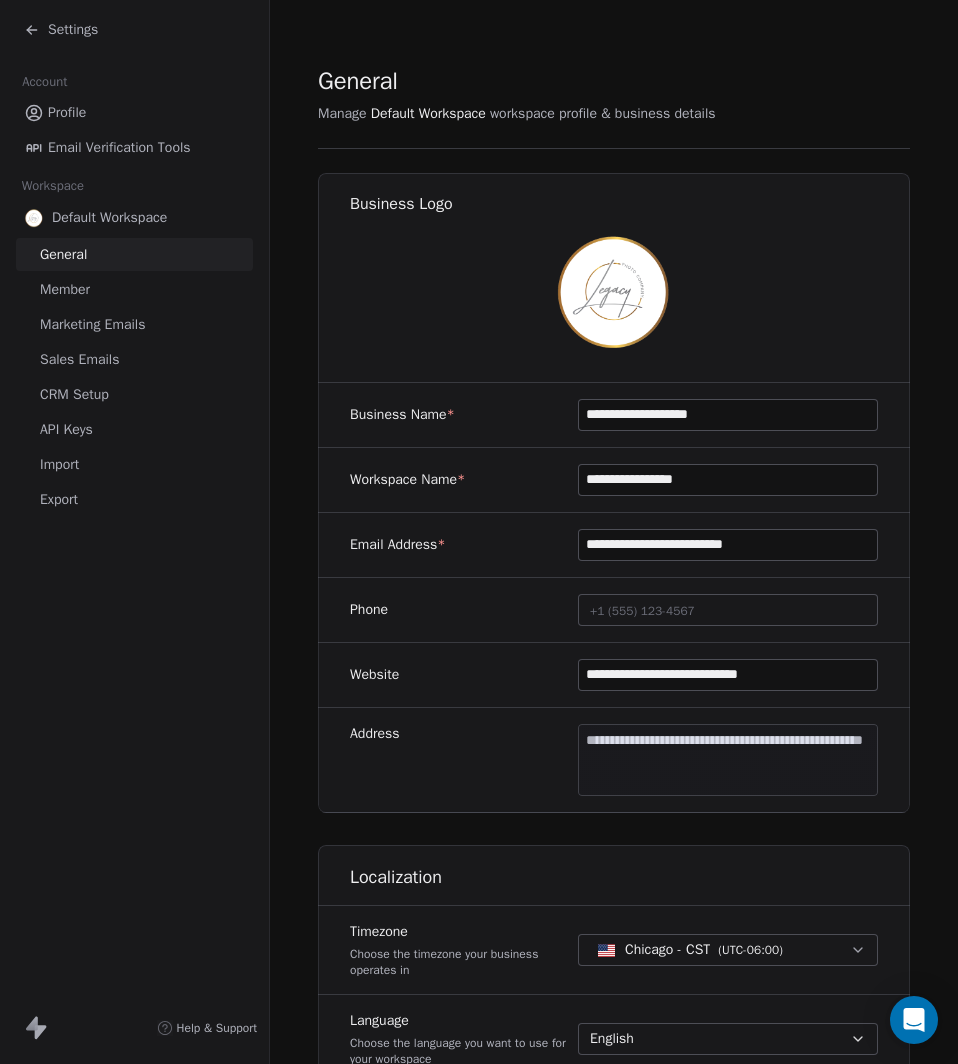 click on "Member" at bounding box center (65, 289) 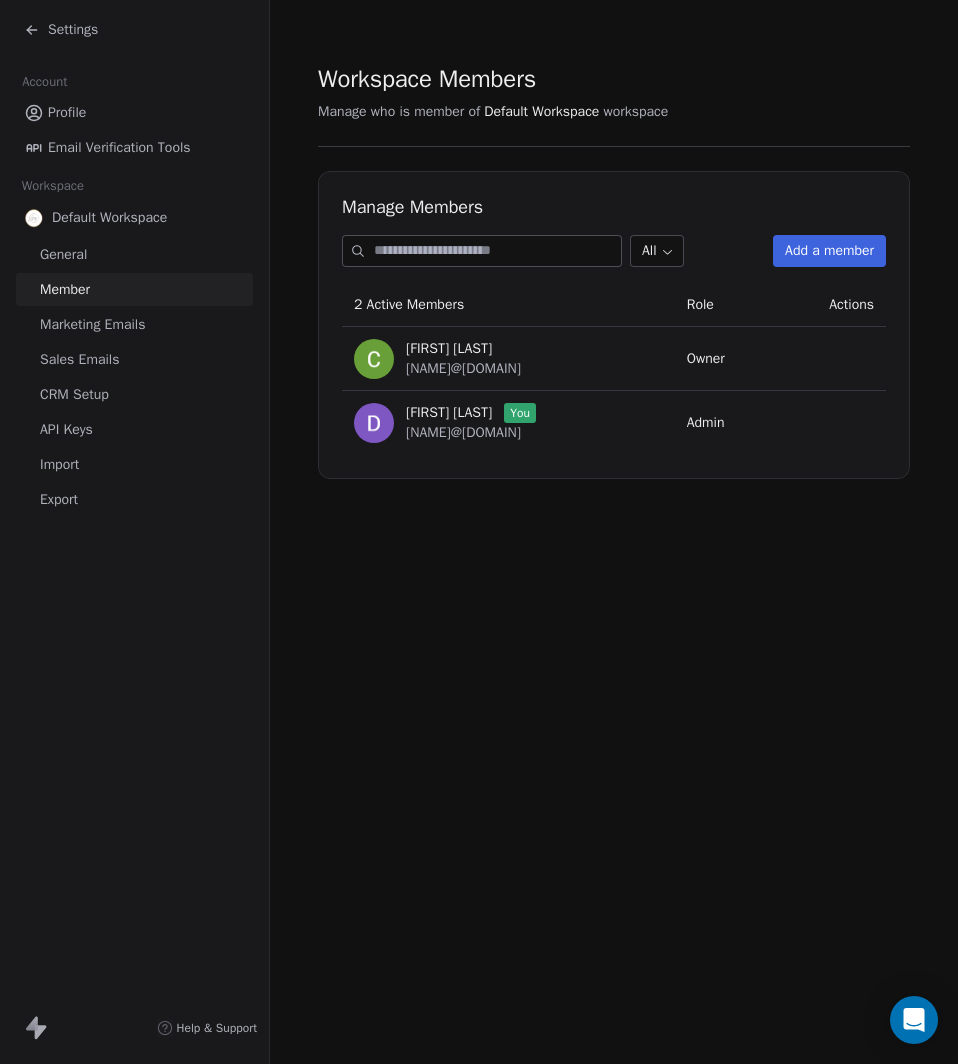 click on "Marketing Emails" at bounding box center [92, 324] 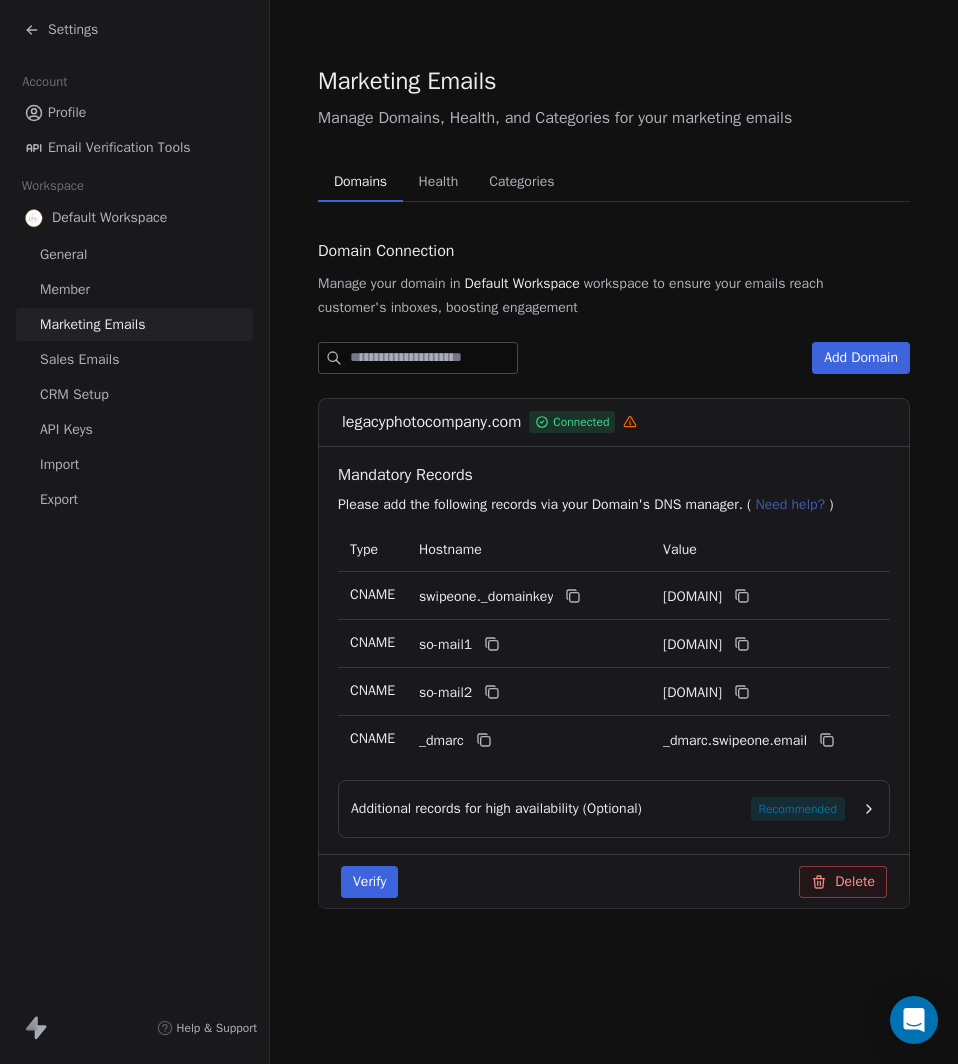 click on "Sales Emails" at bounding box center [79, 359] 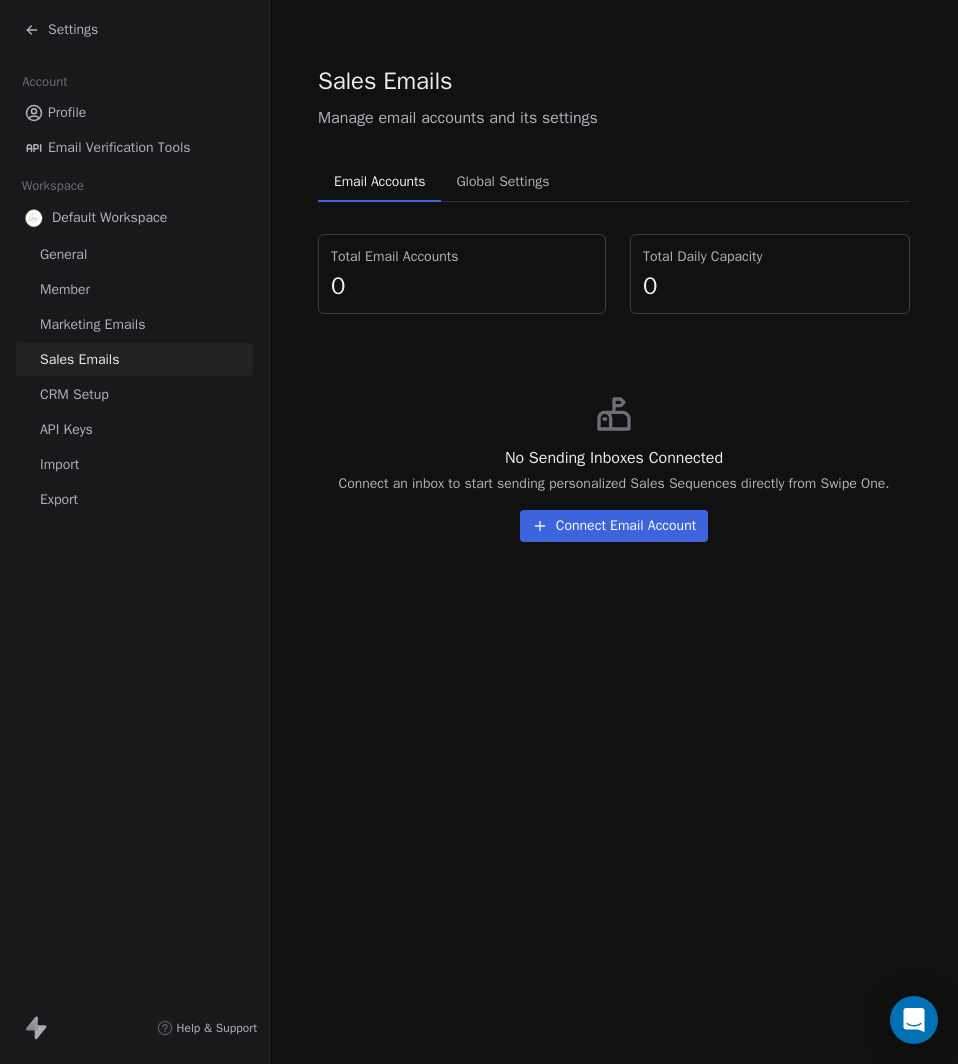 click on "CRM Setup" at bounding box center (74, 394) 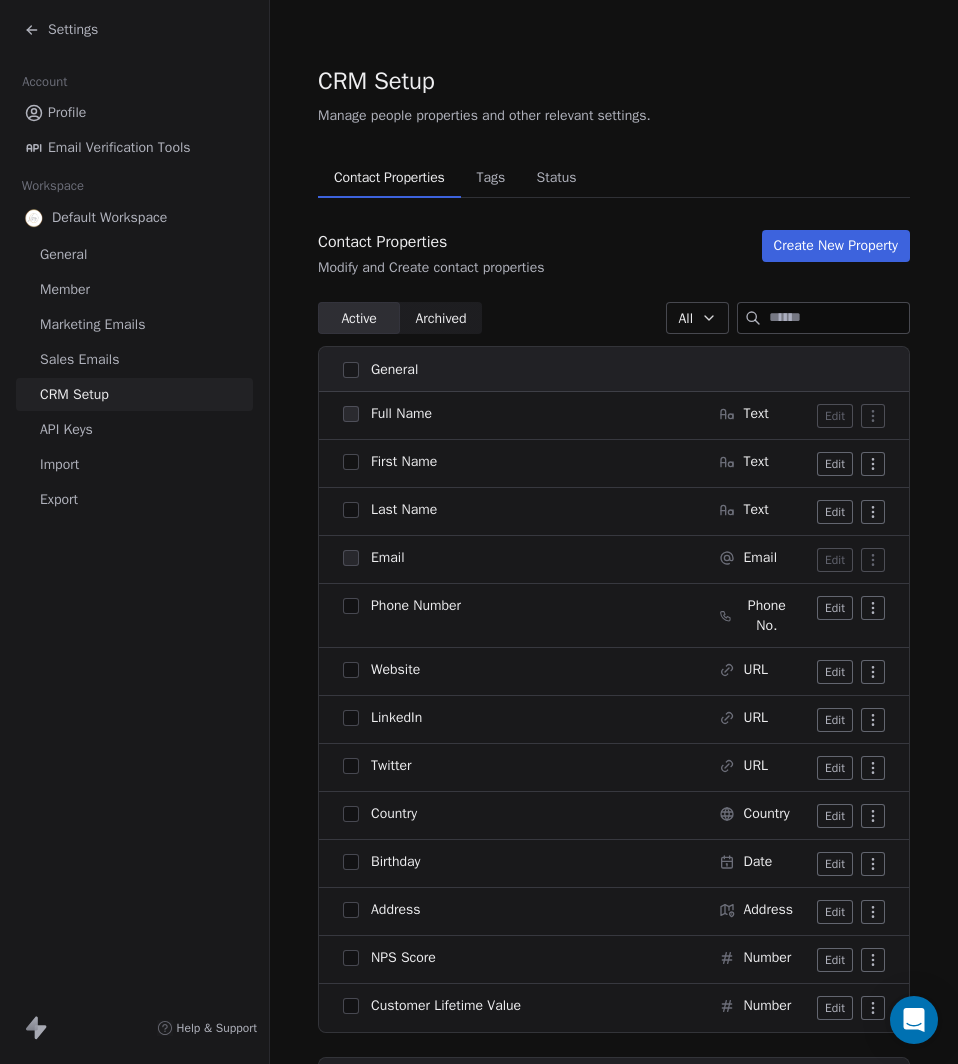 click on "API Keys" at bounding box center (66, 429) 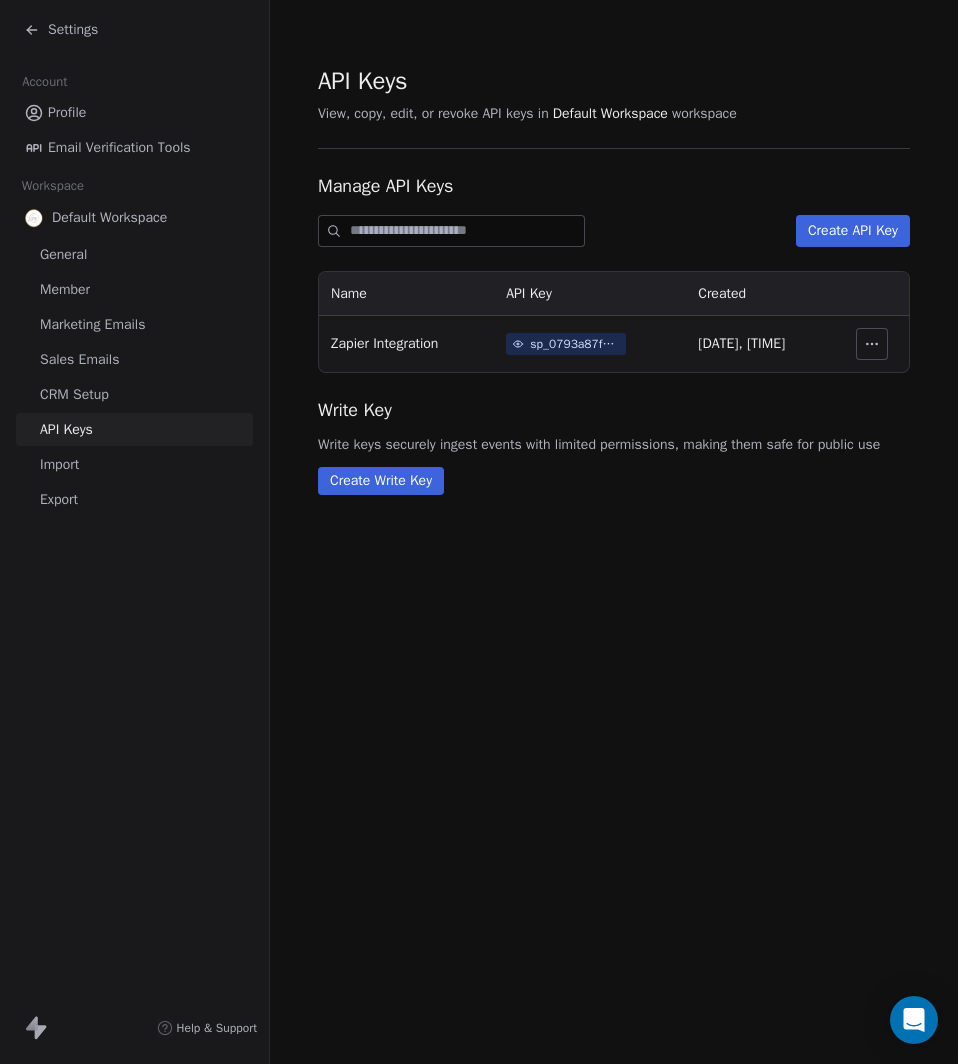 click on "Import" at bounding box center [59, 464] 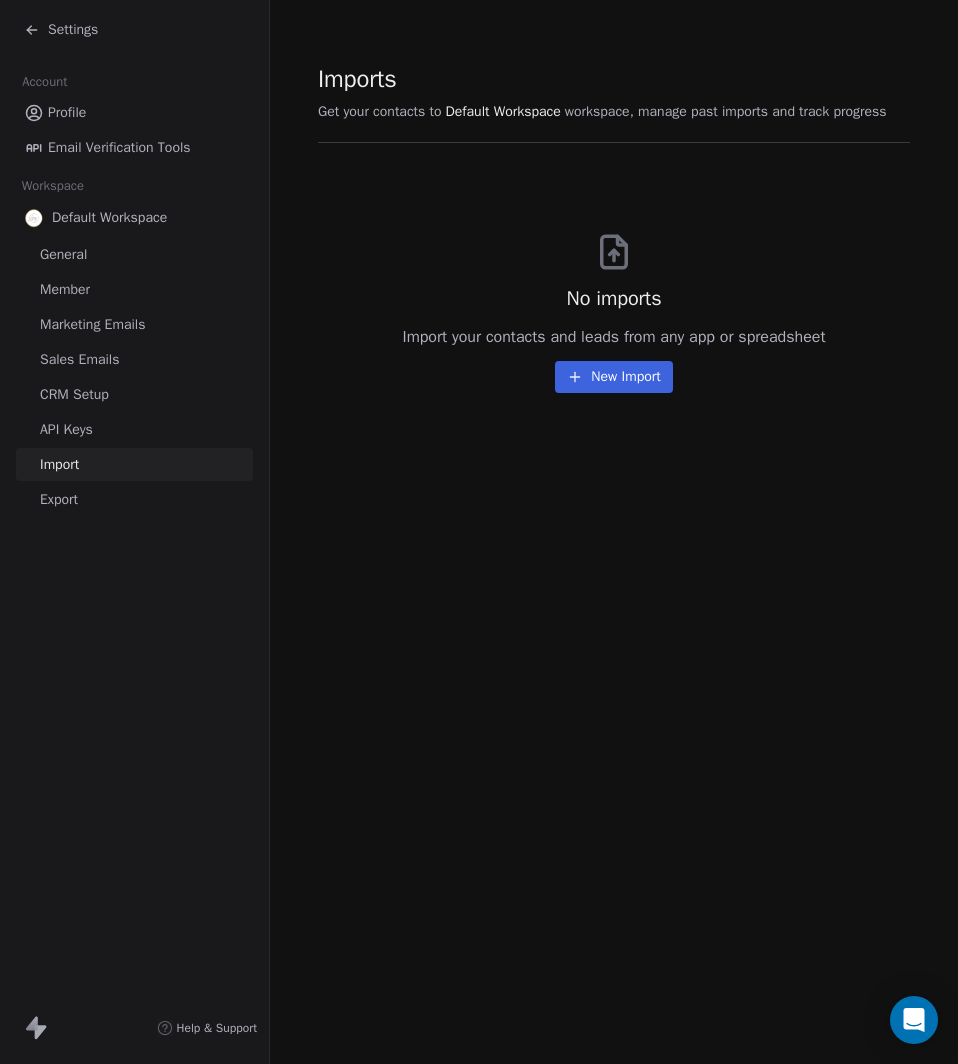 click on "Settings" at bounding box center [134, 30] 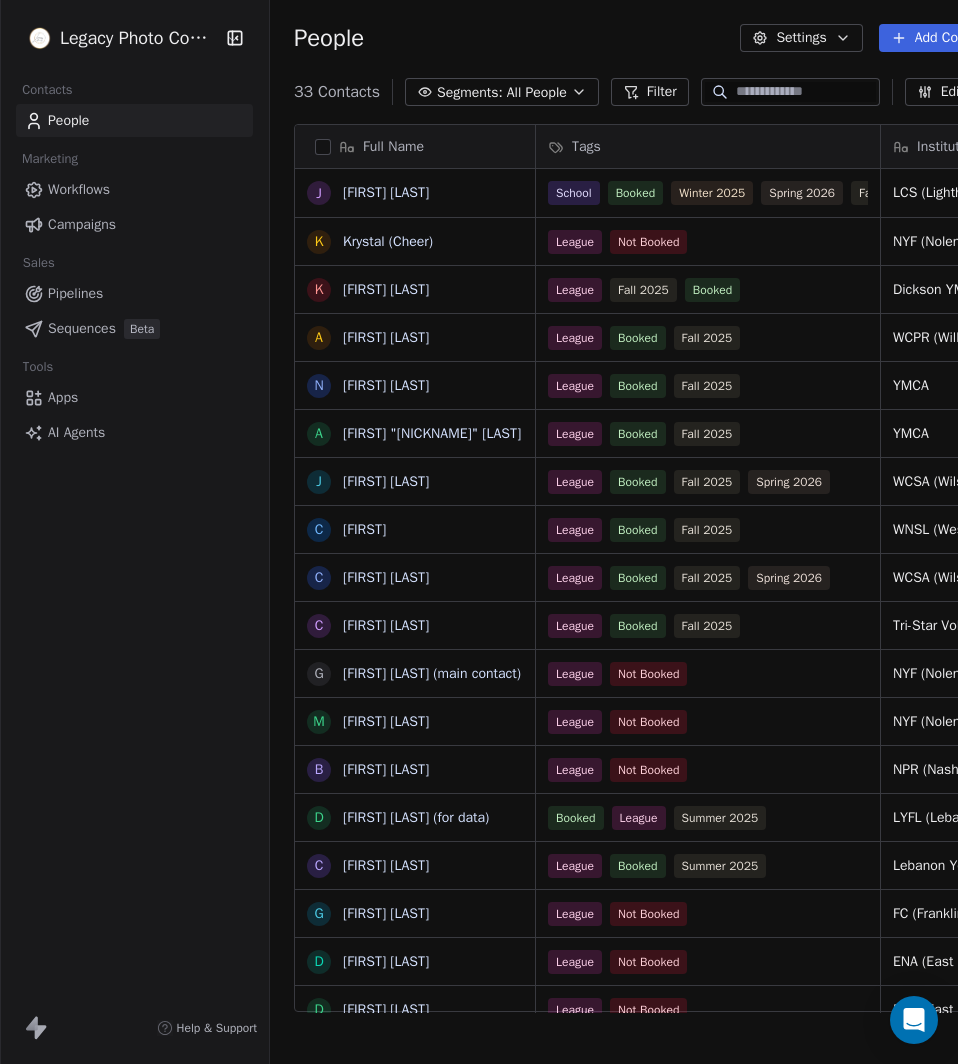 scroll, scrollTop: 16, scrollLeft: 16, axis: both 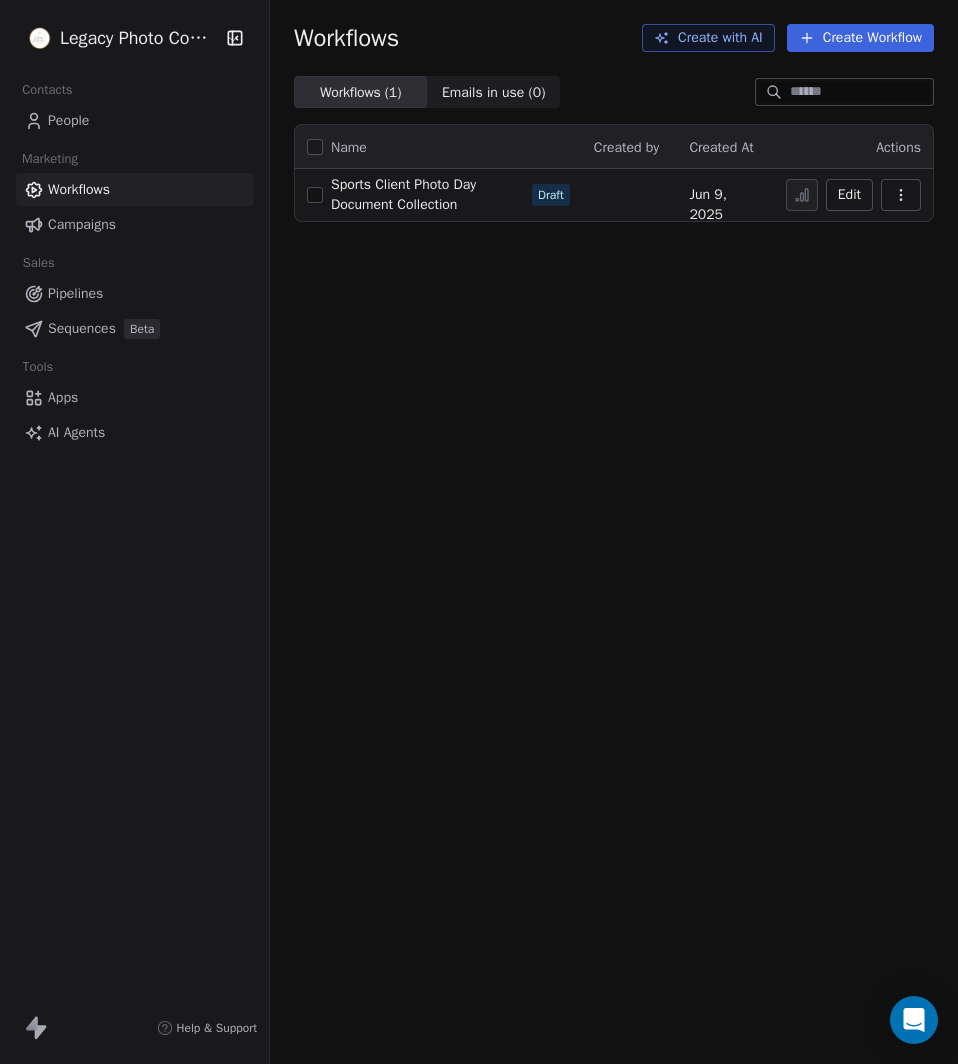 click on "Campaigns" at bounding box center (134, 224) 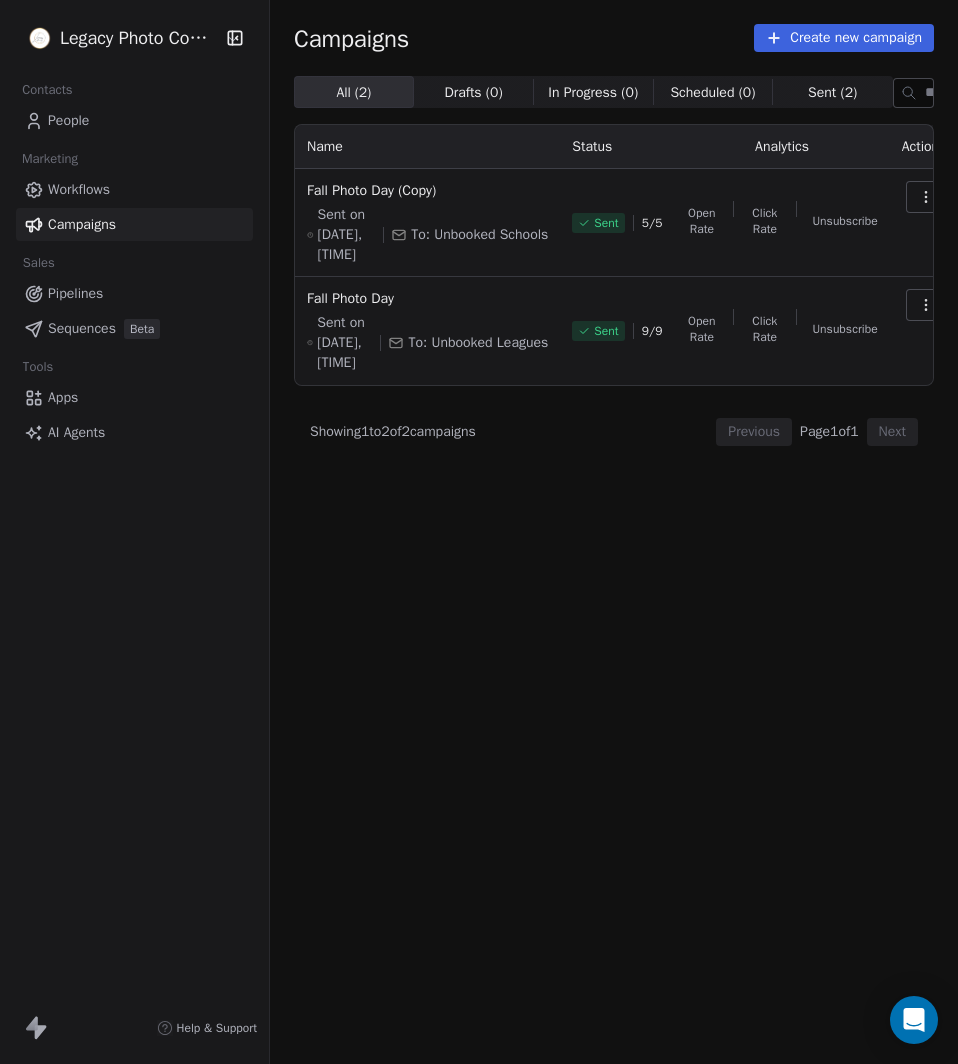 click on "Pipelines" at bounding box center (75, 293) 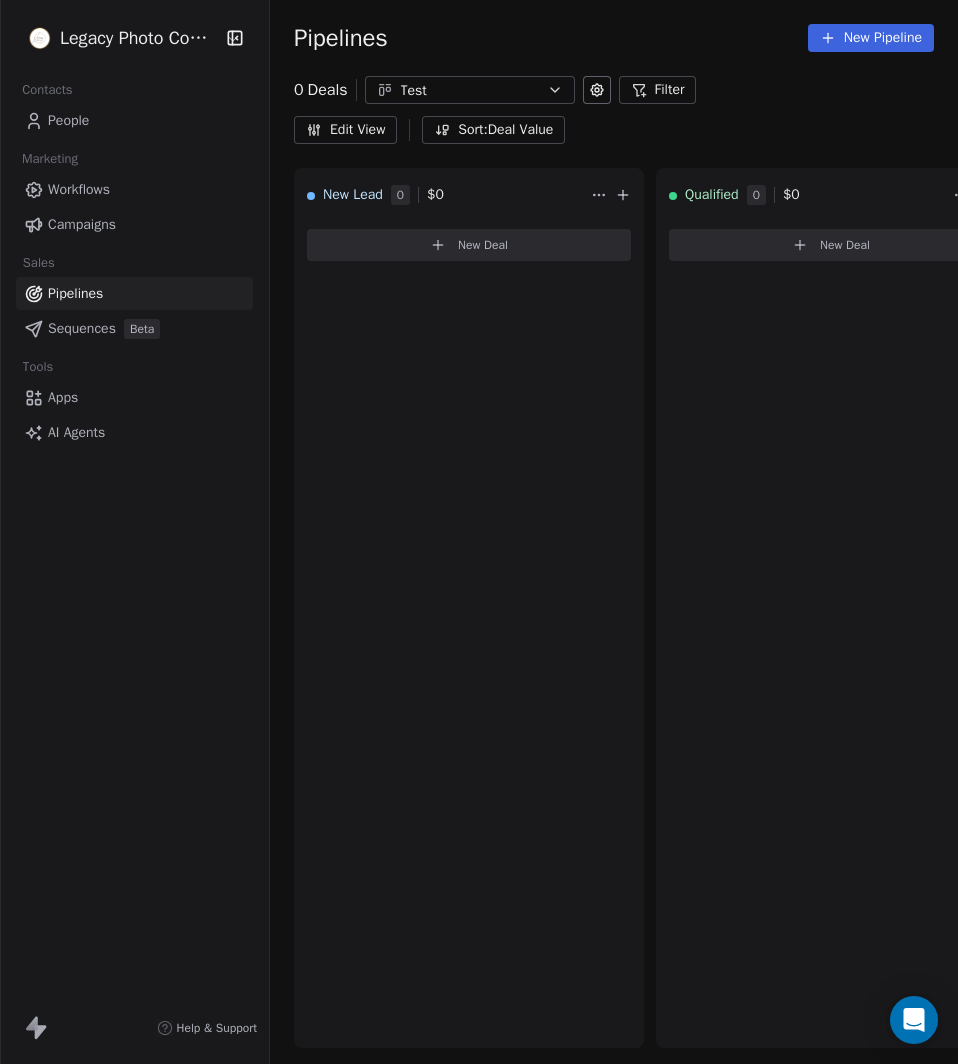 click on "Sequences" at bounding box center (82, 328) 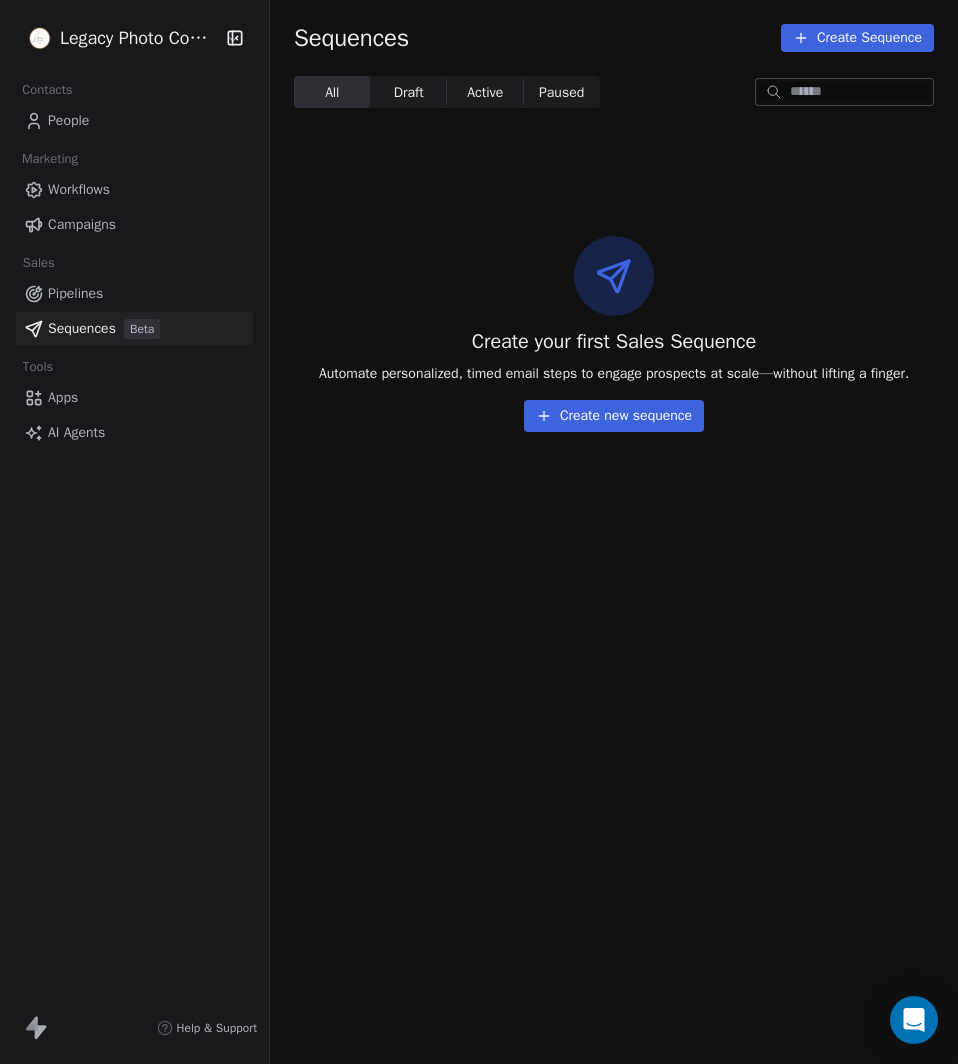click on "Apps" at bounding box center (63, 397) 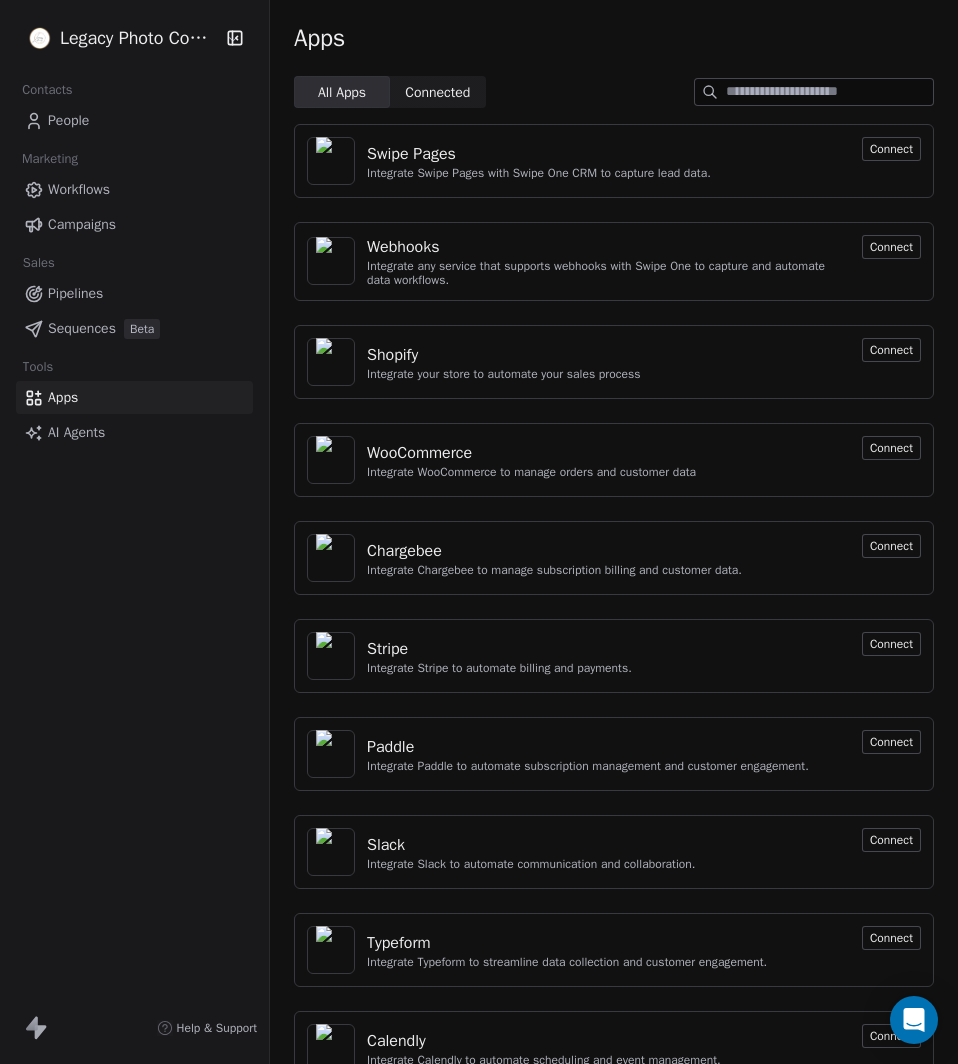 click on "AI Agents" at bounding box center [76, 432] 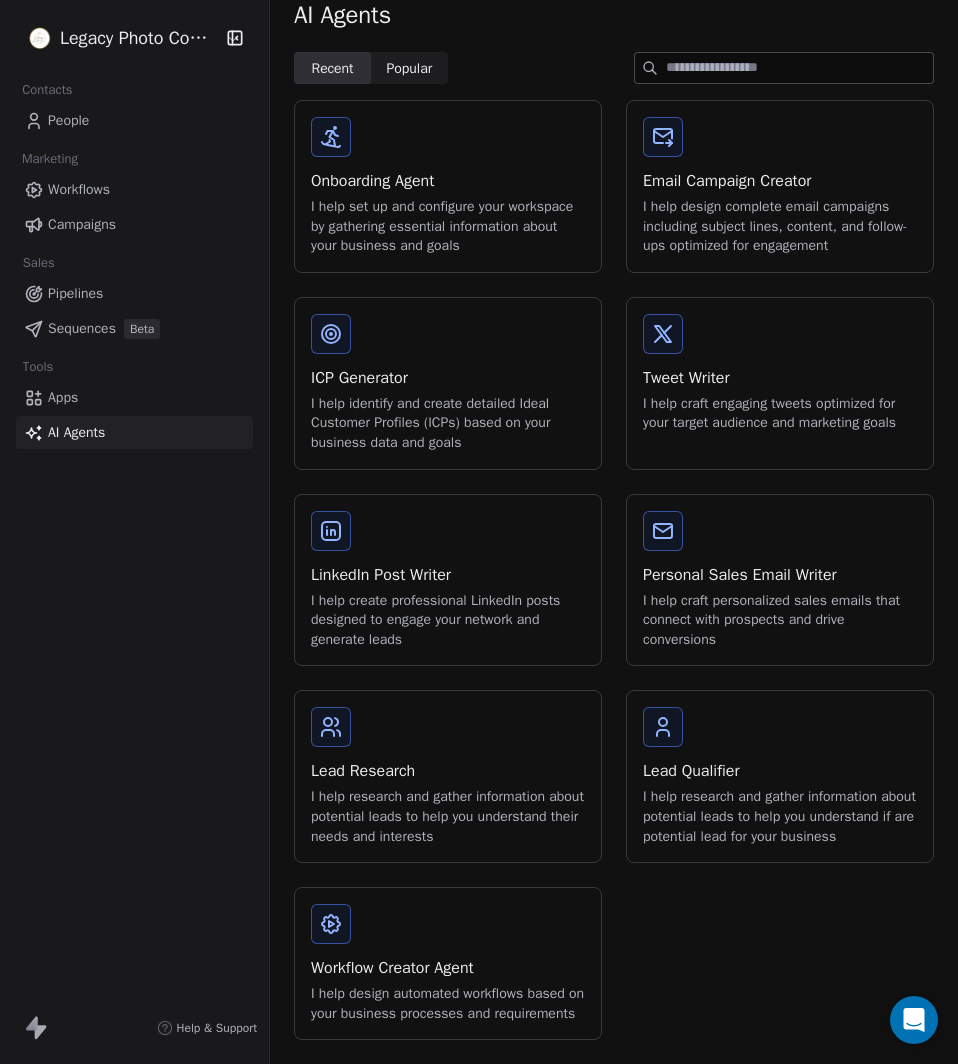 scroll, scrollTop: 81, scrollLeft: 0, axis: vertical 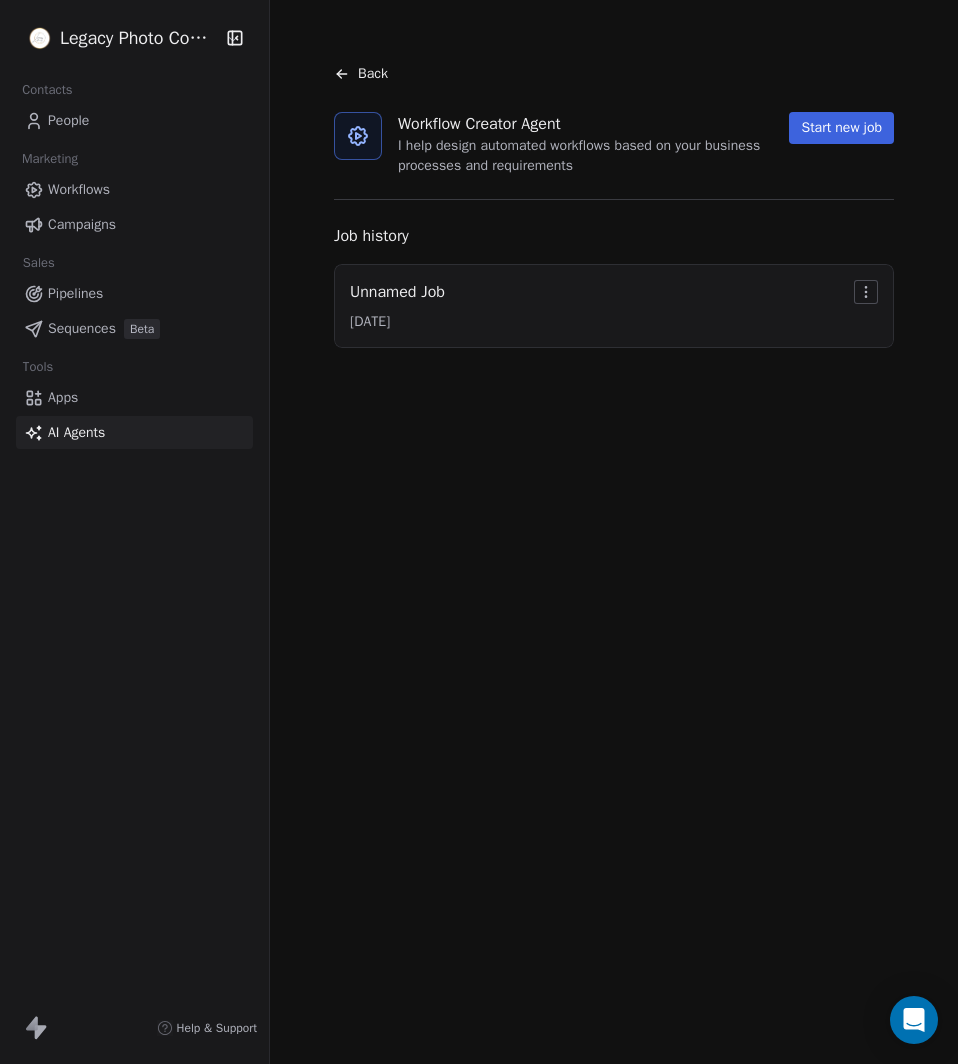 click on "Legacy Photo Company Contacts People Marketing Workflows Campaigns Sales Pipelines Sequences Beta Tools Apps AI Agents Help & Support Back Workflow Creator Agent I help design automated workflows based on your business processes and requirements Start new job Job history Unnamed Job 6/10/2025" at bounding box center (479, 532) 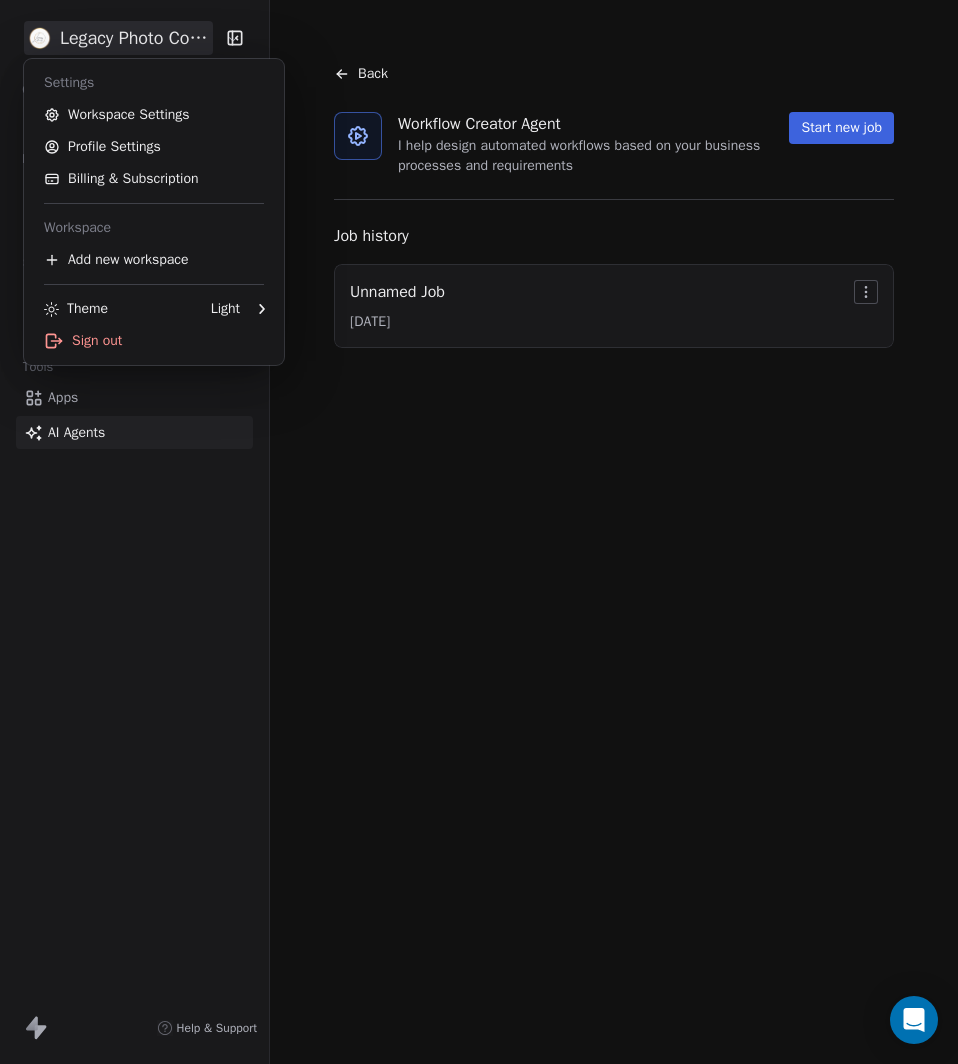 click on "Legacy Photo Company Contacts People Marketing Workflows Campaigns Sales Pipelines Sequences Beta Tools Apps AI Agents Help & Support Back Workflow Creator Agent I help design automated workflows based on your business processes and requirements Start new job Job history Unnamed Job 6/10/2025
Settings Workspace Settings Profile Settings Billing & Subscription   Workspace Add new workspace Theme Light Sign out" at bounding box center (479, 532) 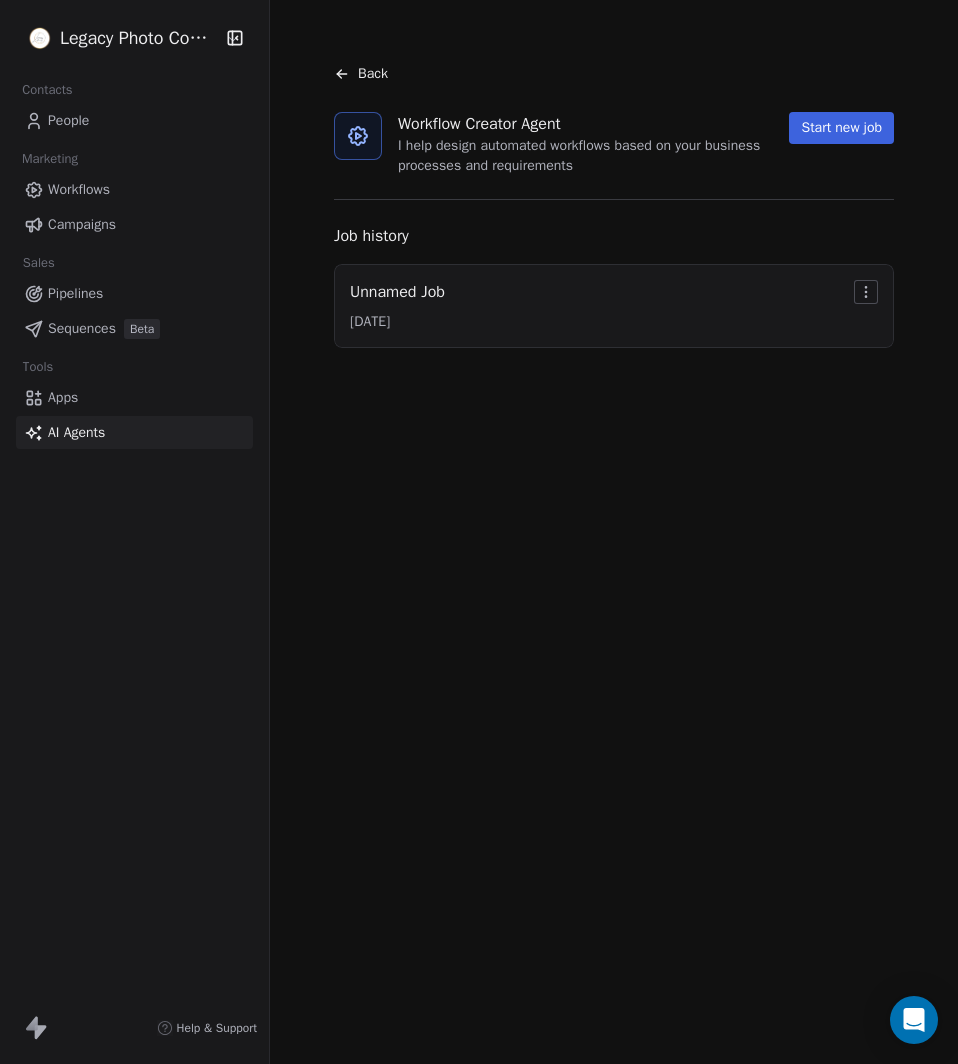 click on "People" at bounding box center [68, 120] 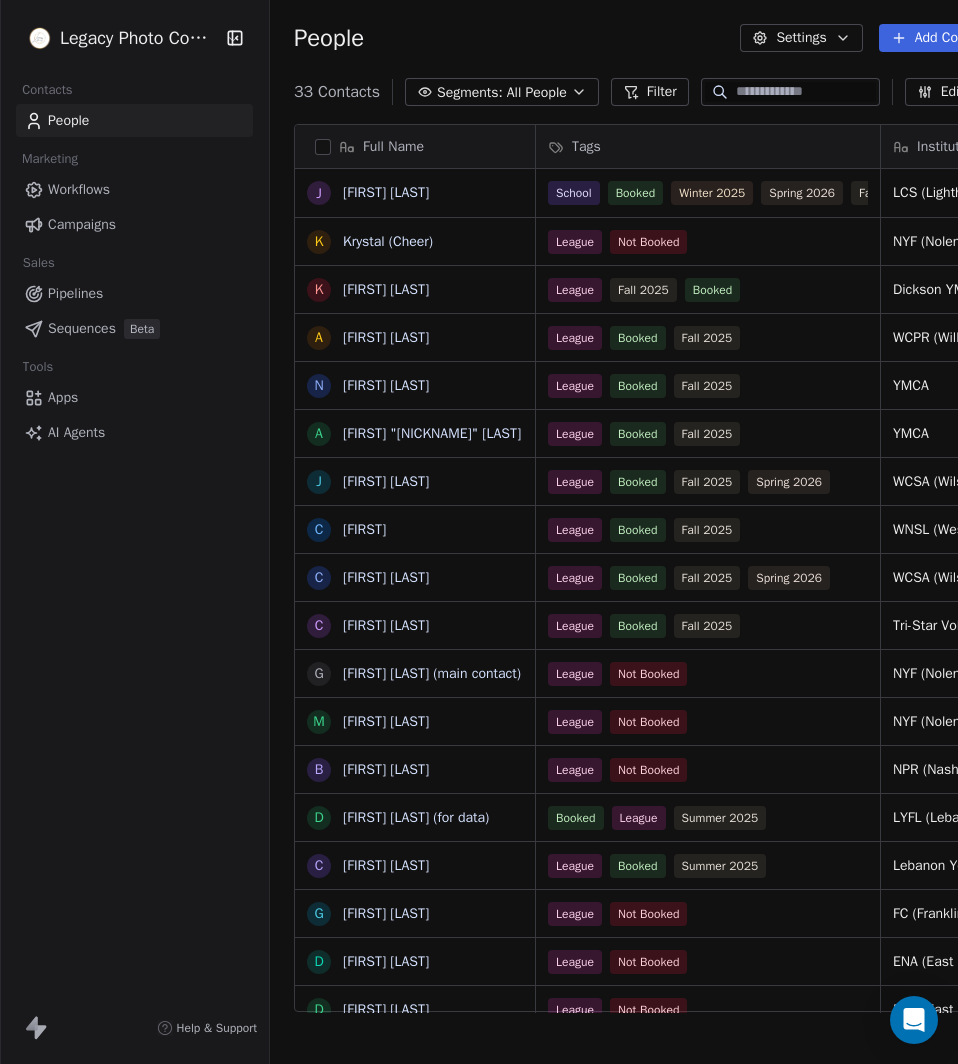 scroll, scrollTop: 16, scrollLeft: 16, axis: both 